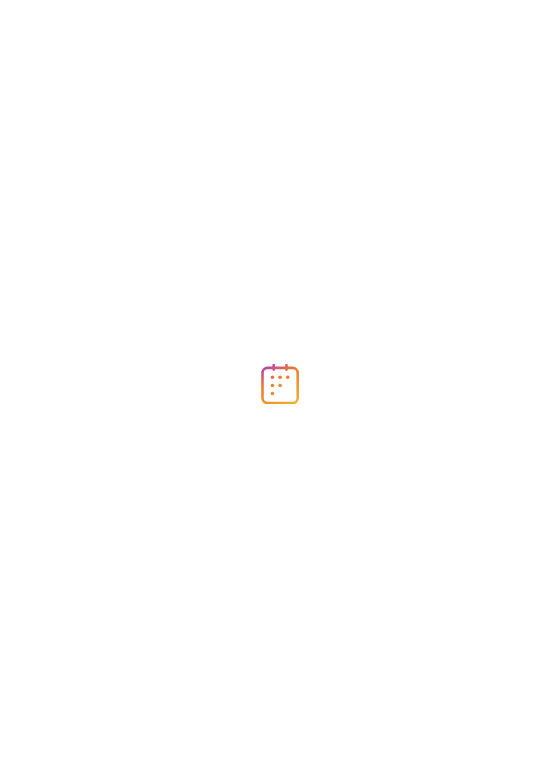 scroll, scrollTop: 0, scrollLeft: 0, axis: both 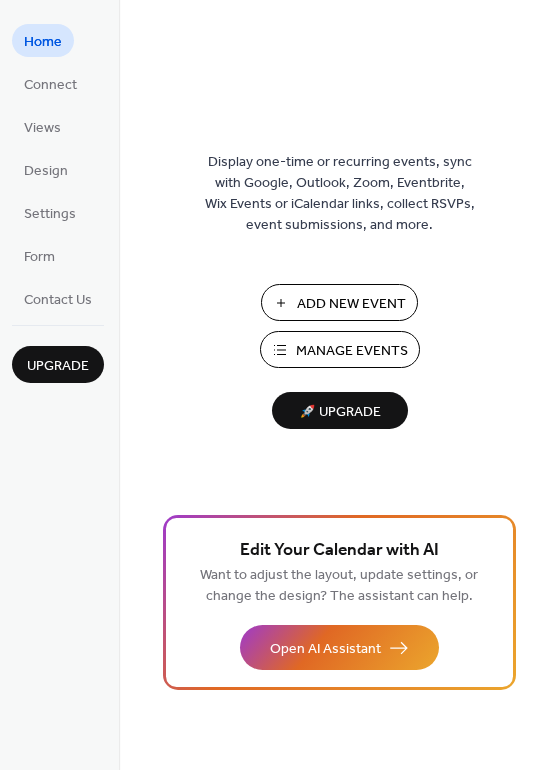 click on "Manage Events" at bounding box center (352, 351) 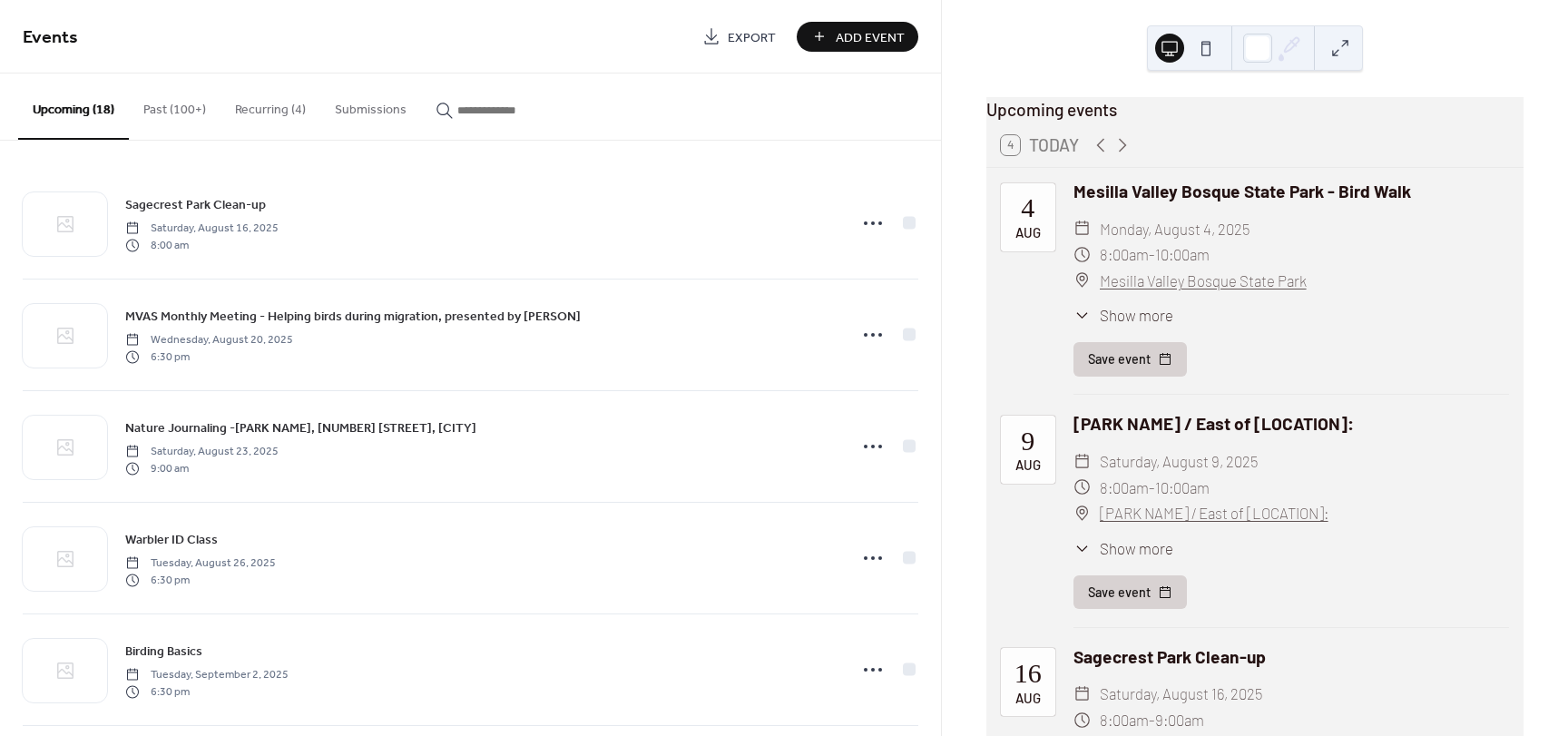 scroll, scrollTop: 0, scrollLeft: 0, axis: both 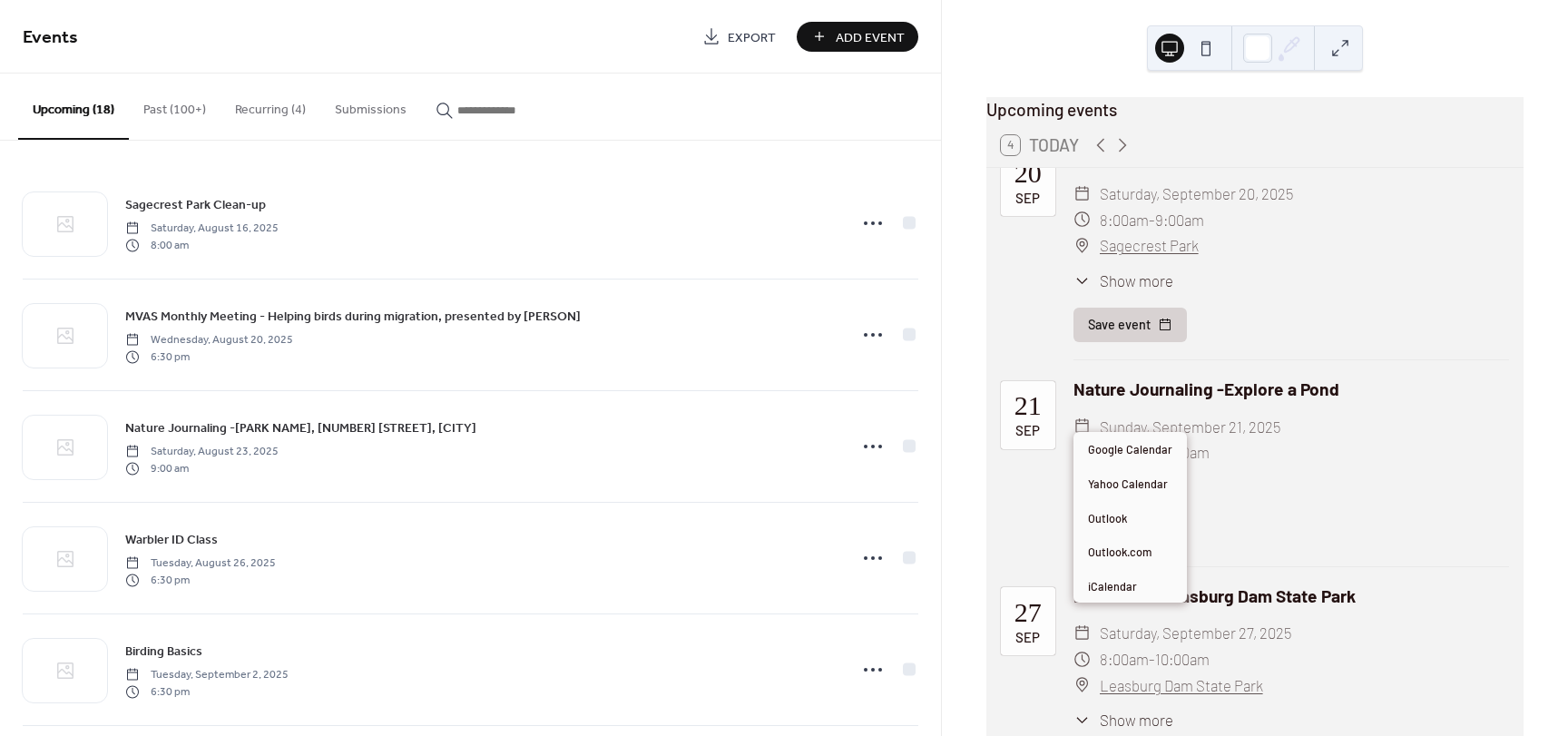 click on "Save event" at bounding box center [1130, 532] 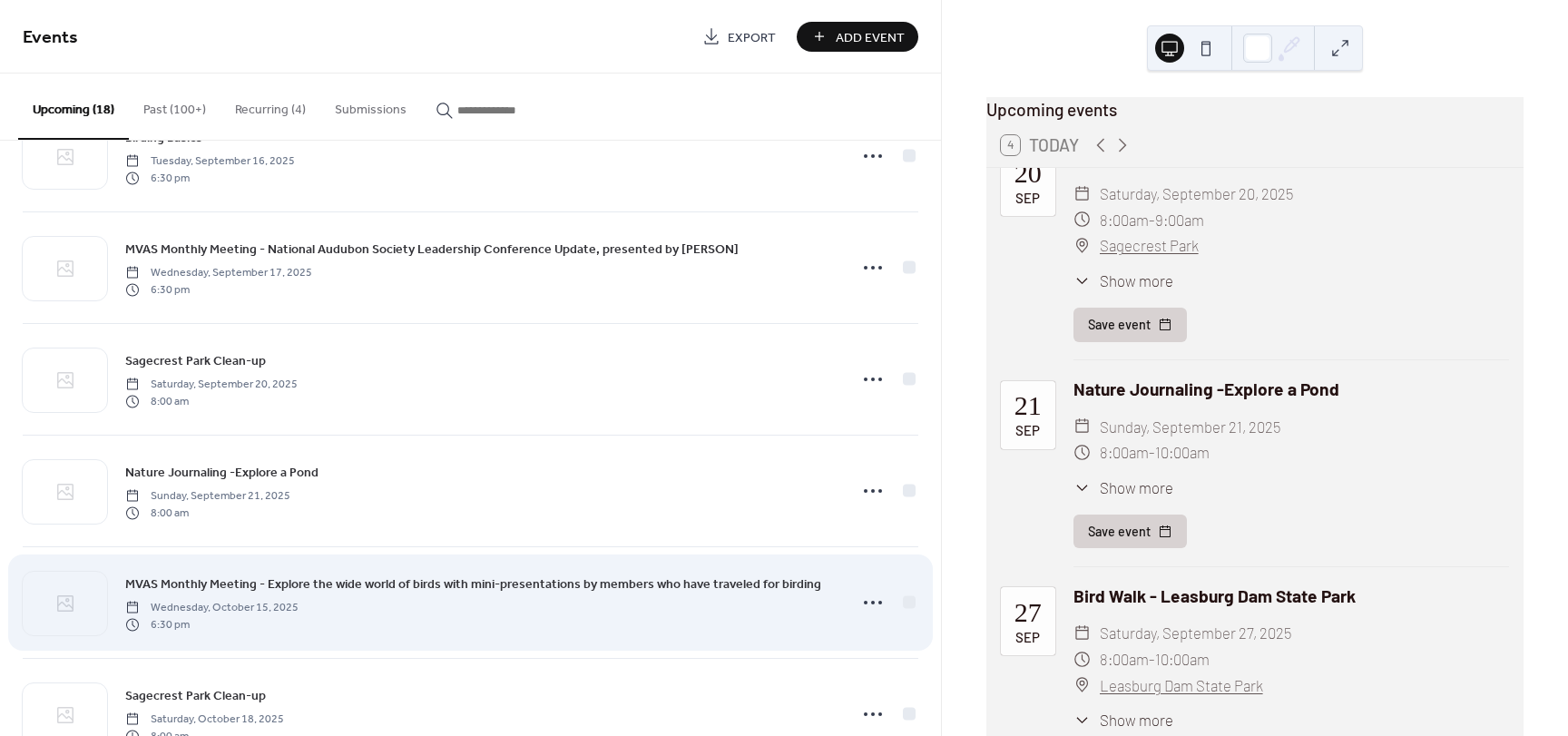 scroll, scrollTop: 726, scrollLeft: 0, axis: vertical 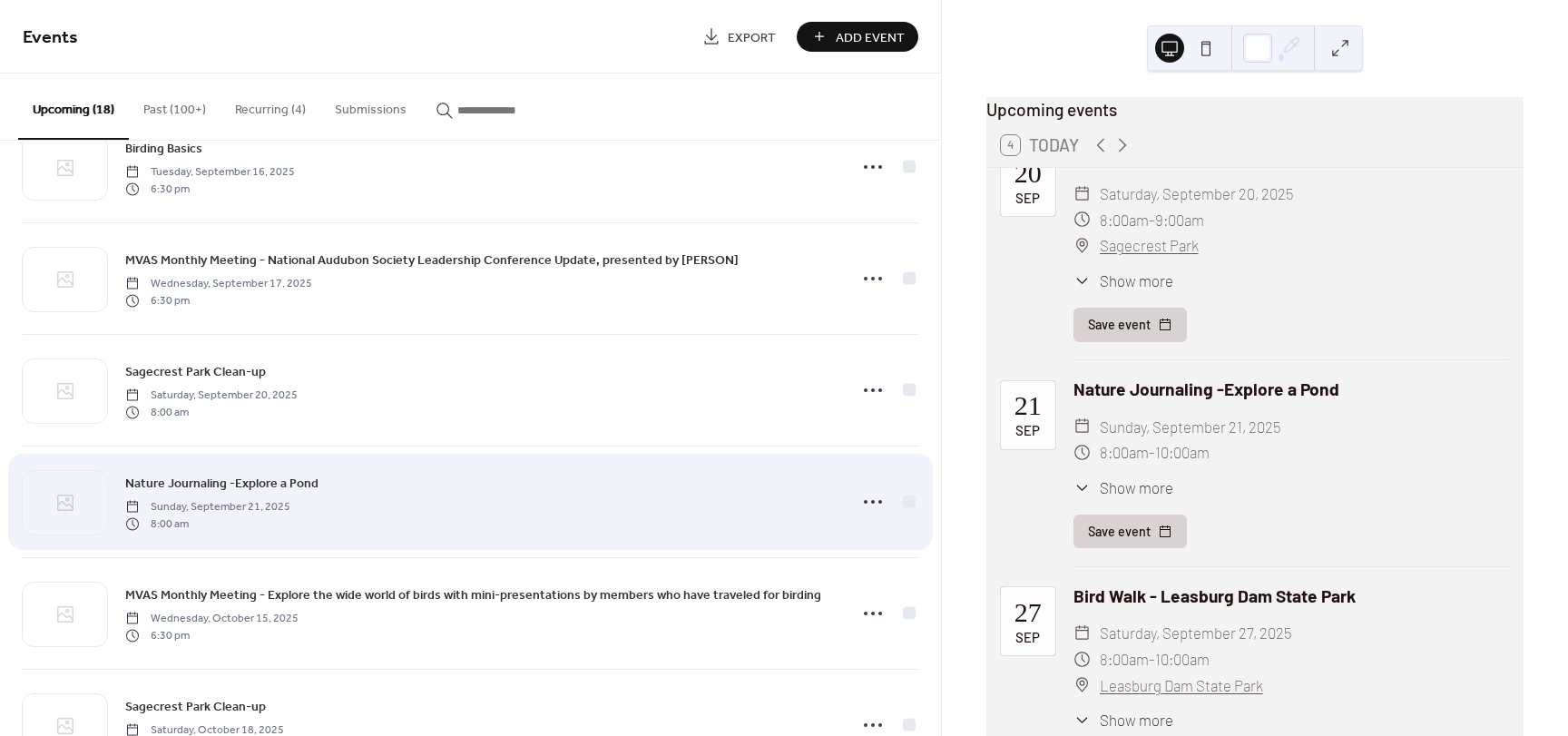 click on "Nature Journaling -Explore a Pond" at bounding box center (221, 484) 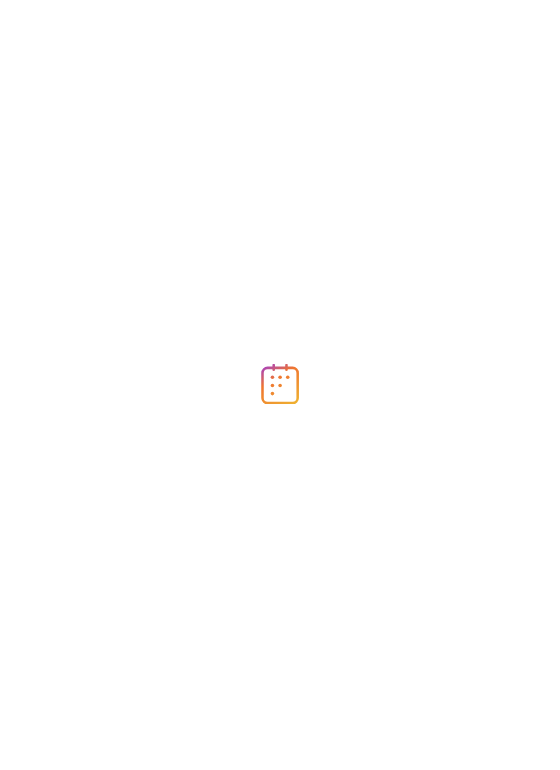 scroll, scrollTop: 0, scrollLeft: 0, axis: both 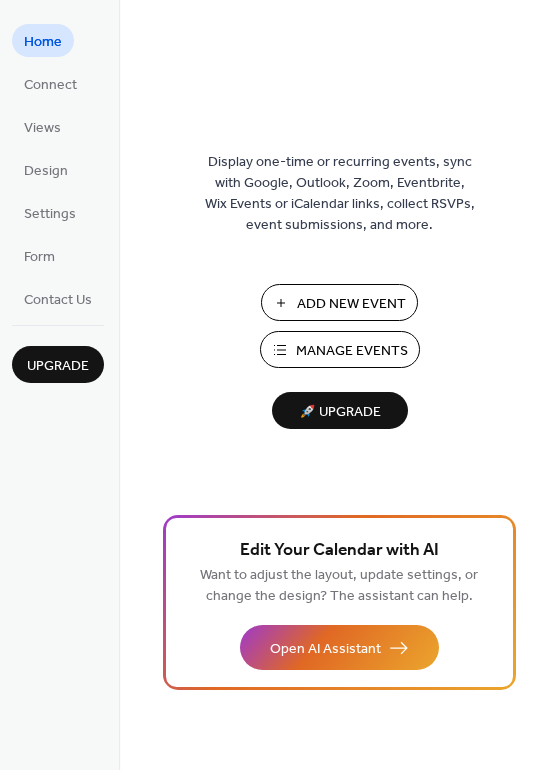 click on "Manage Events" at bounding box center (340, 349) 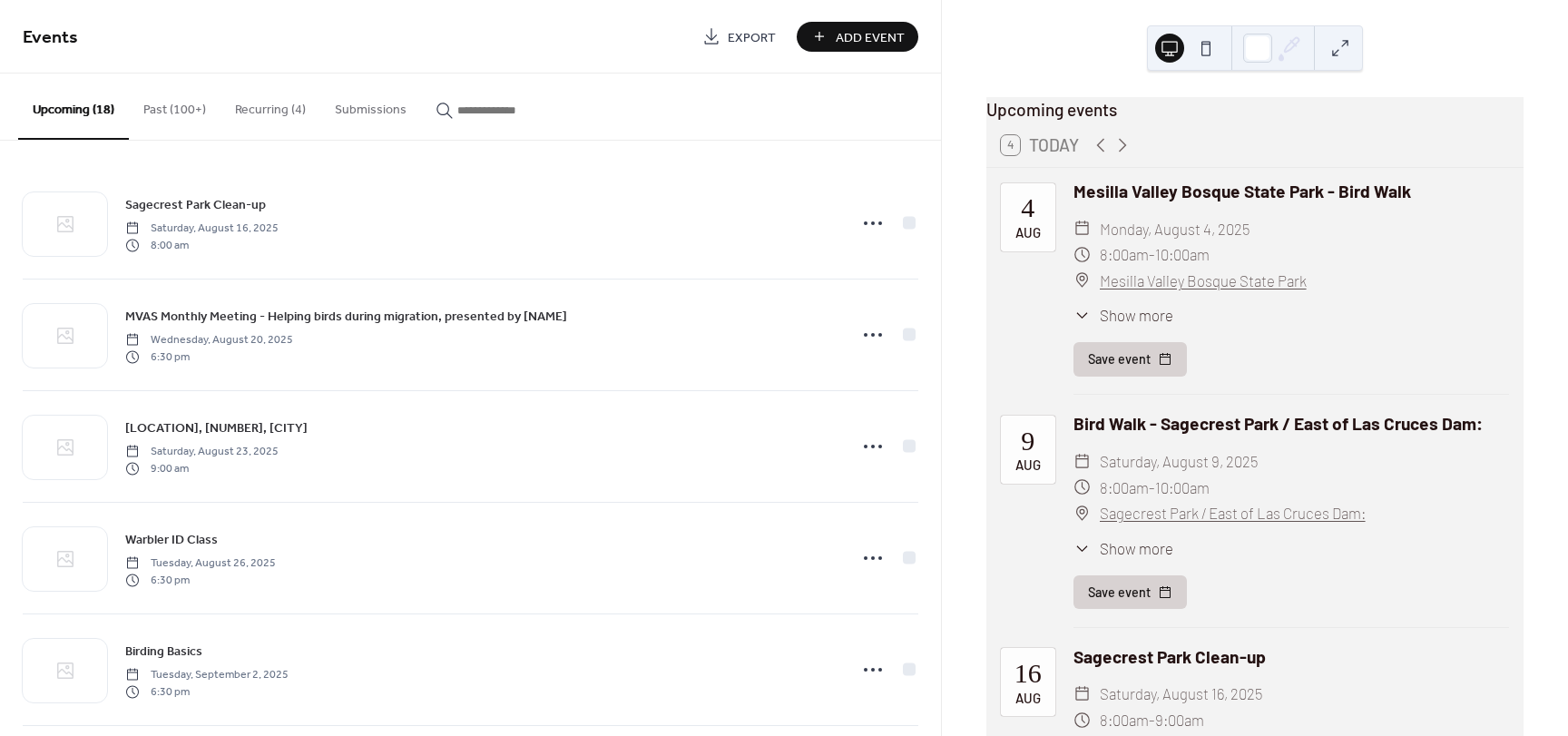 scroll, scrollTop: 0, scrollLeft: 0, axis: both 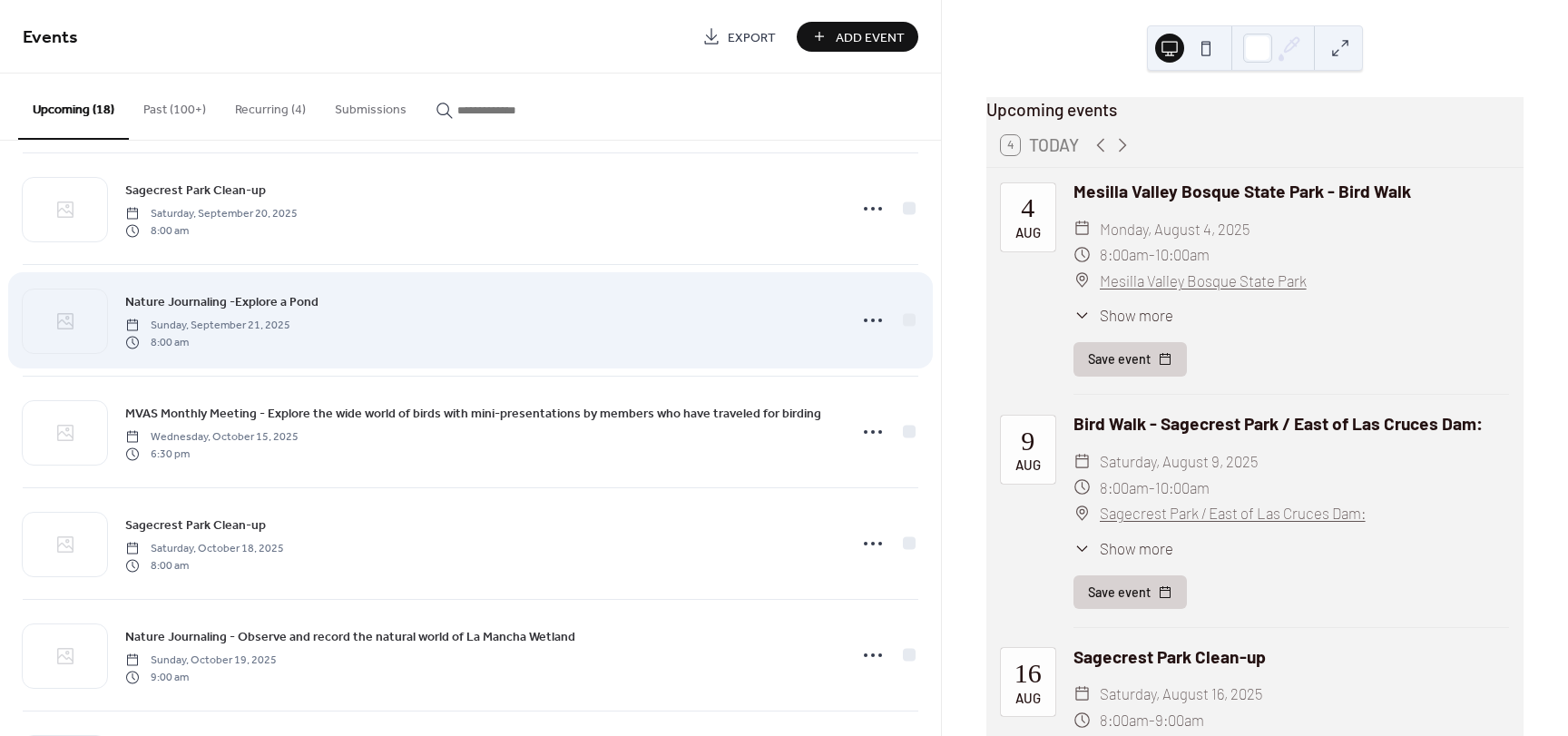 click on "Nature Journaling -Explore a Pond" at bounding box center (221, 302) 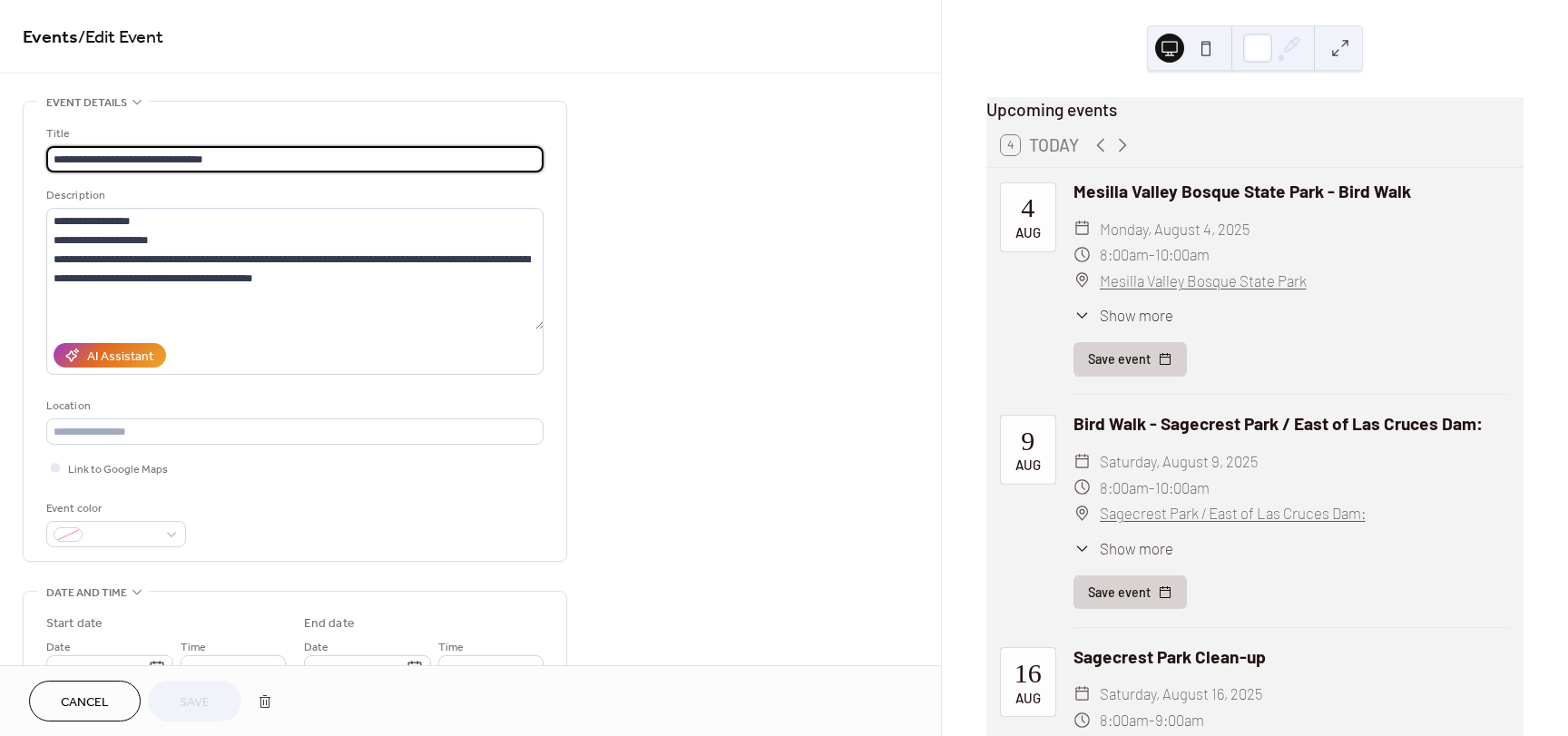 scroll, scrollTop: 1, scrollLeft: 0, axis: vertical 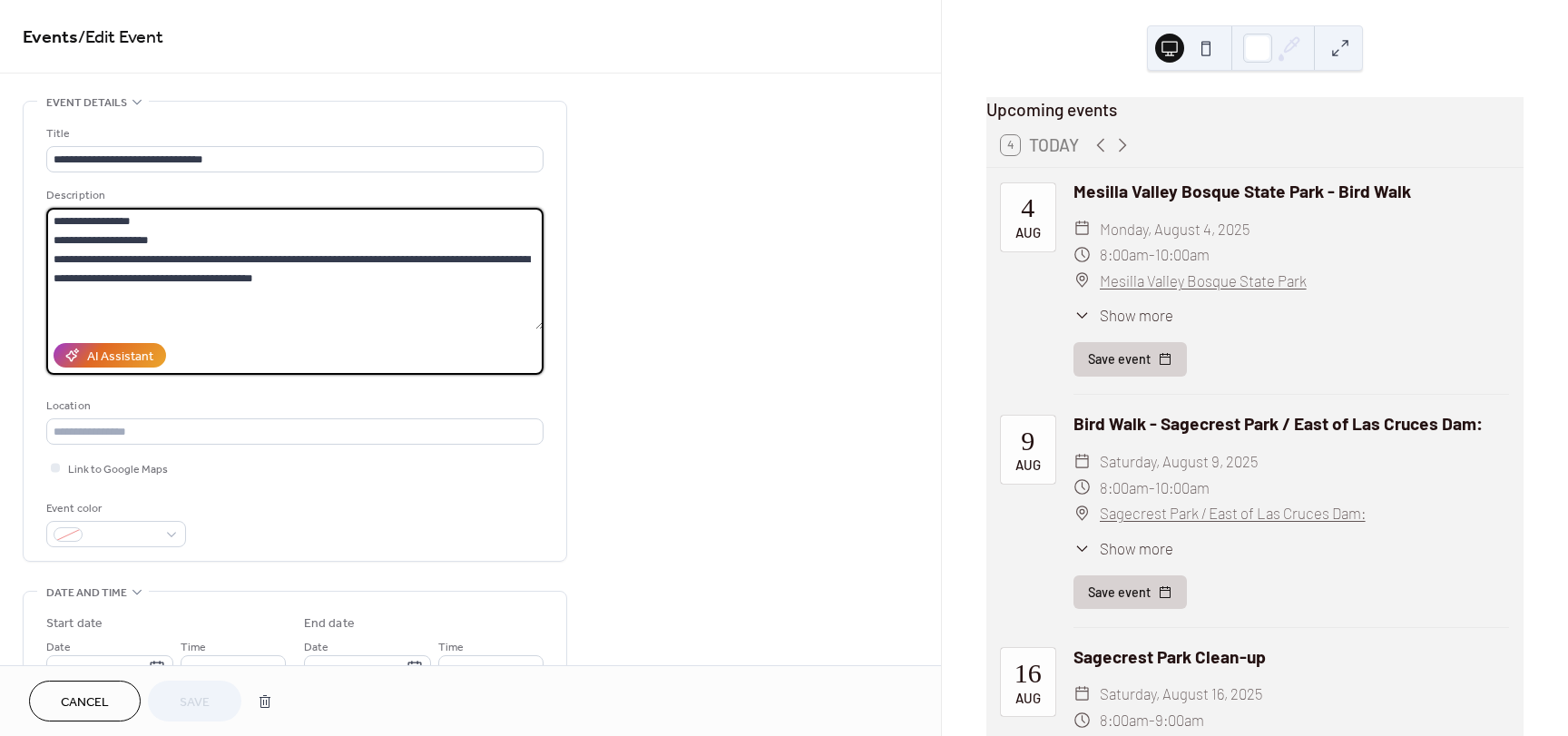 drag, startPoint x: 54, startPoint y: 220, endPoint x: 498, endPoint y: 282, distance: 448.30793 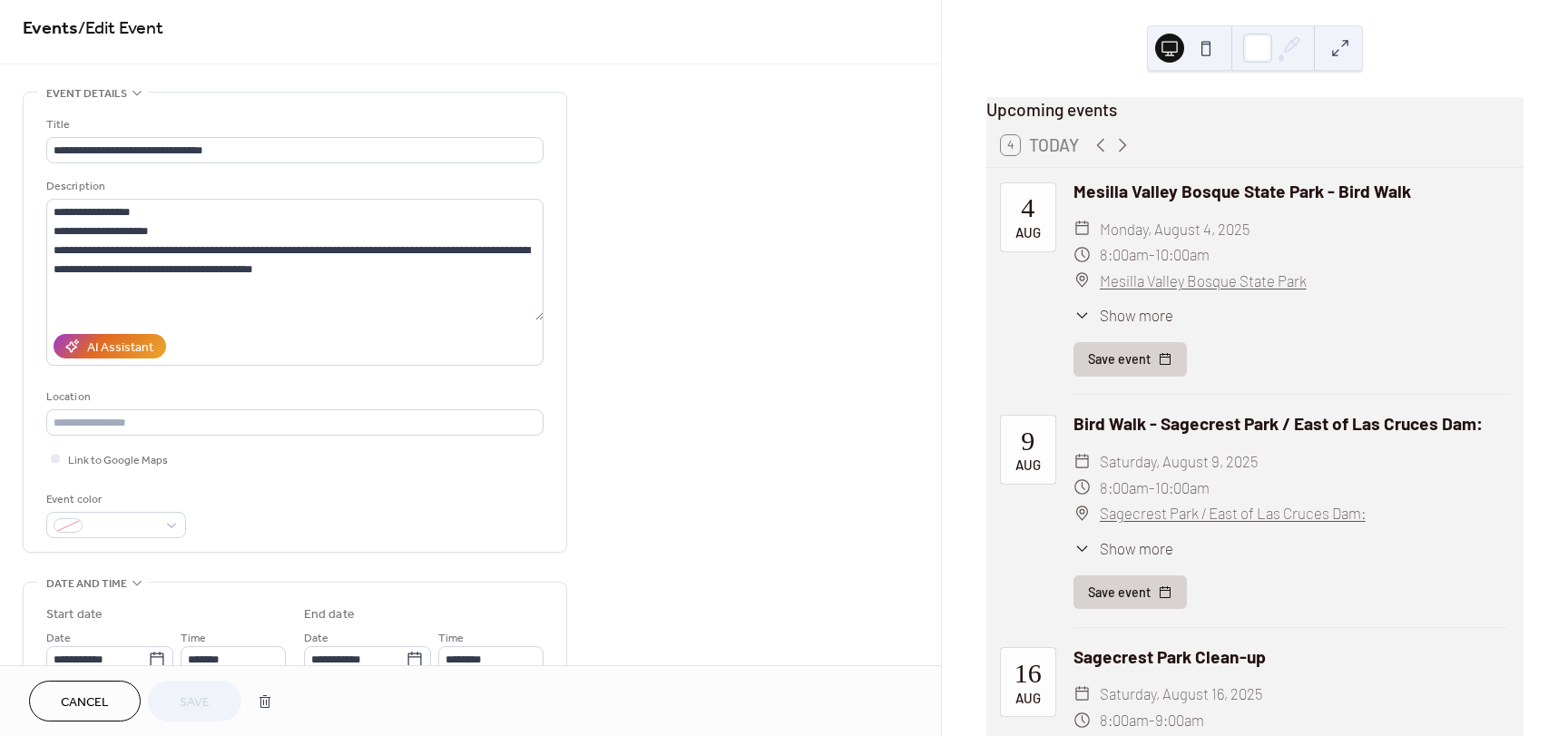 scroll, scrollTop: 0, scrollLeft: 0, axis: both 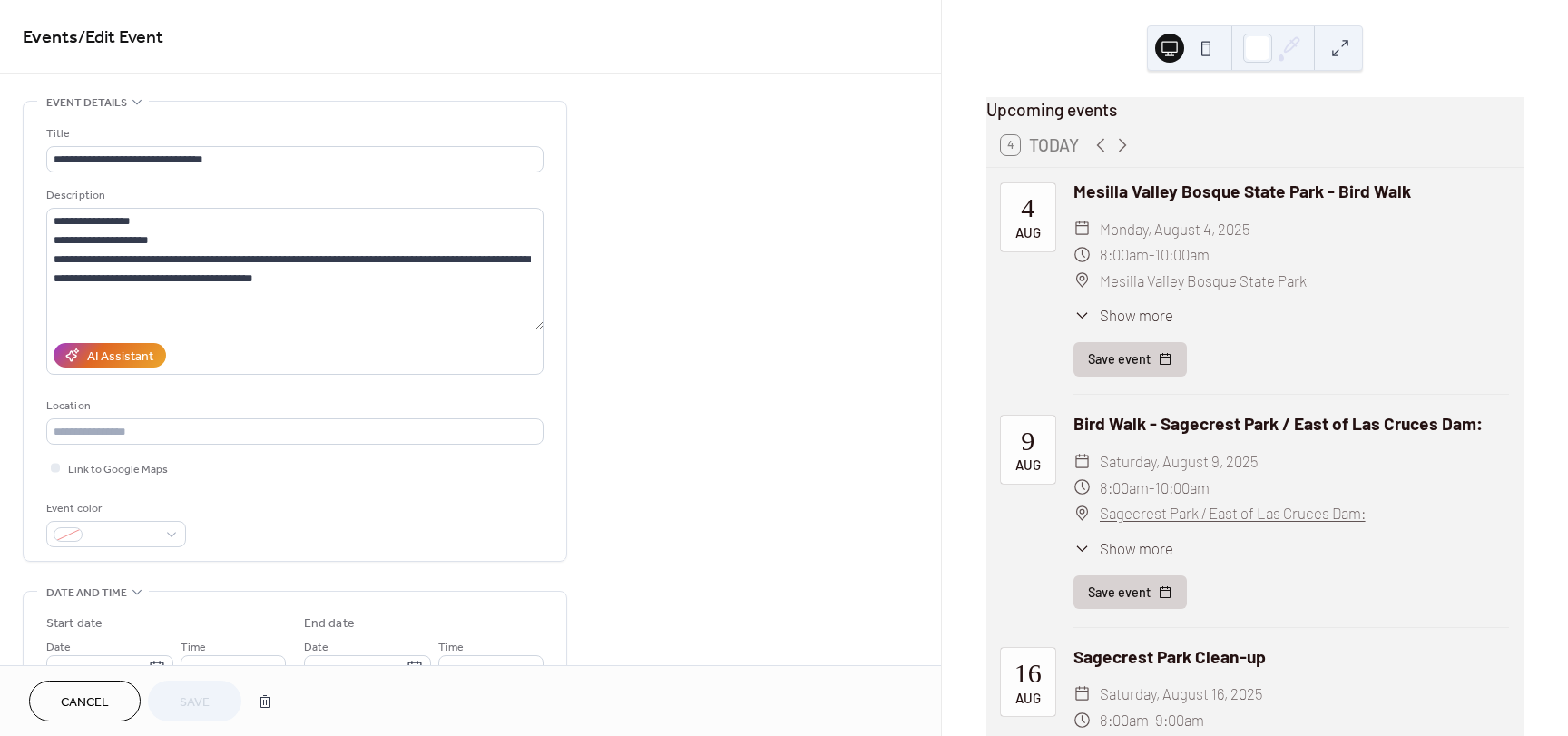 click on "**********" at bounding box center [470, 724] 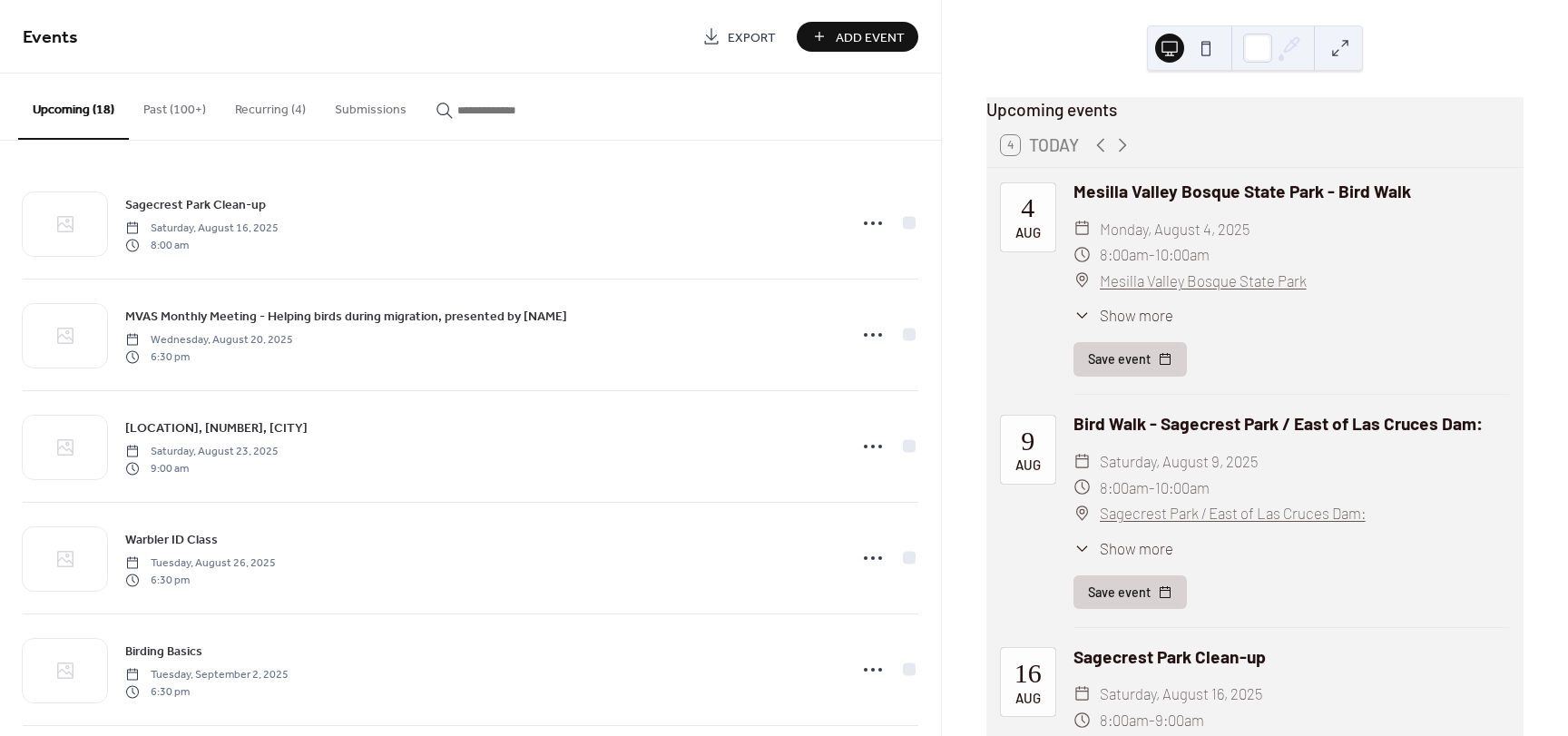 click on "Add Event" at bounding box center [870, 37] 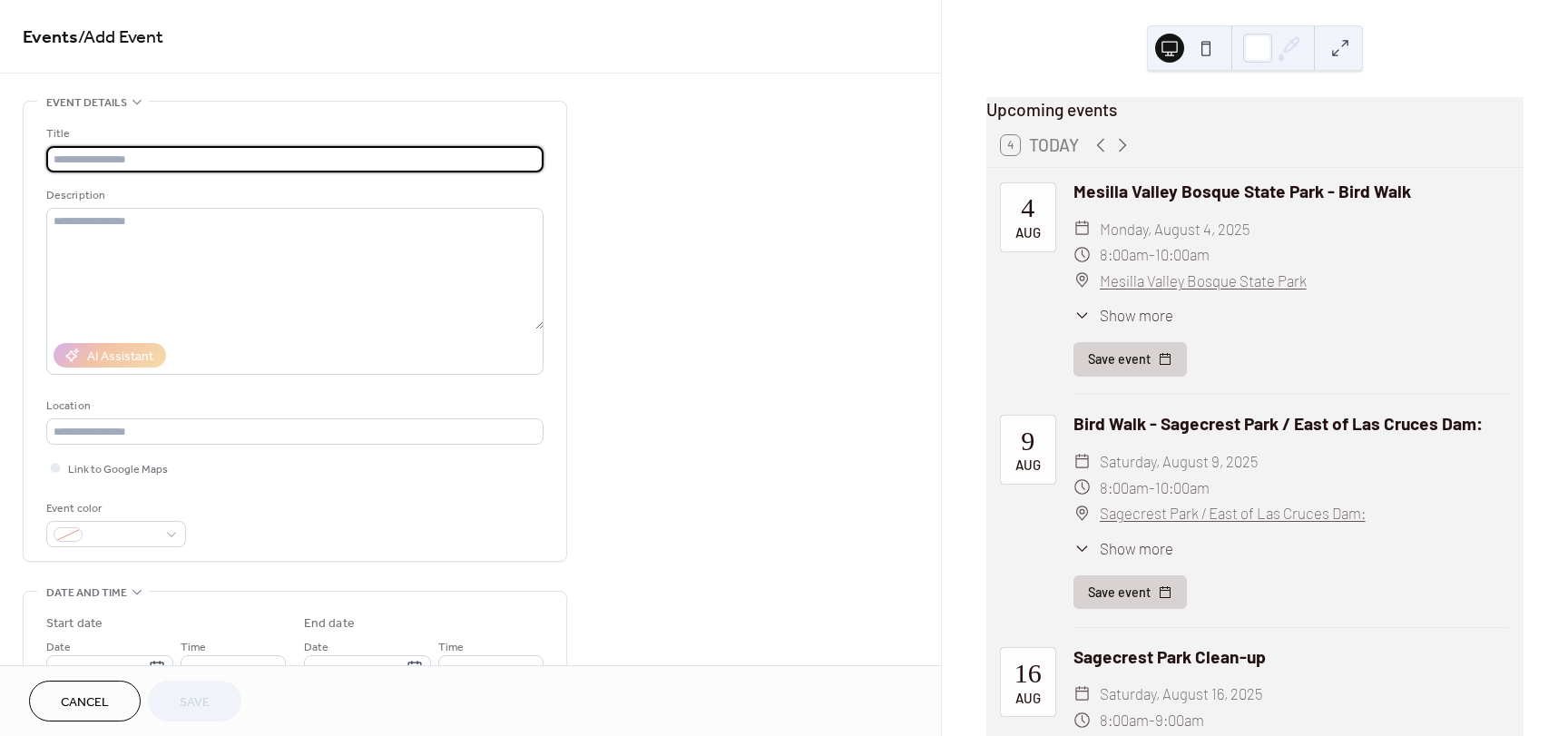 click at bounding box center (295, 159) 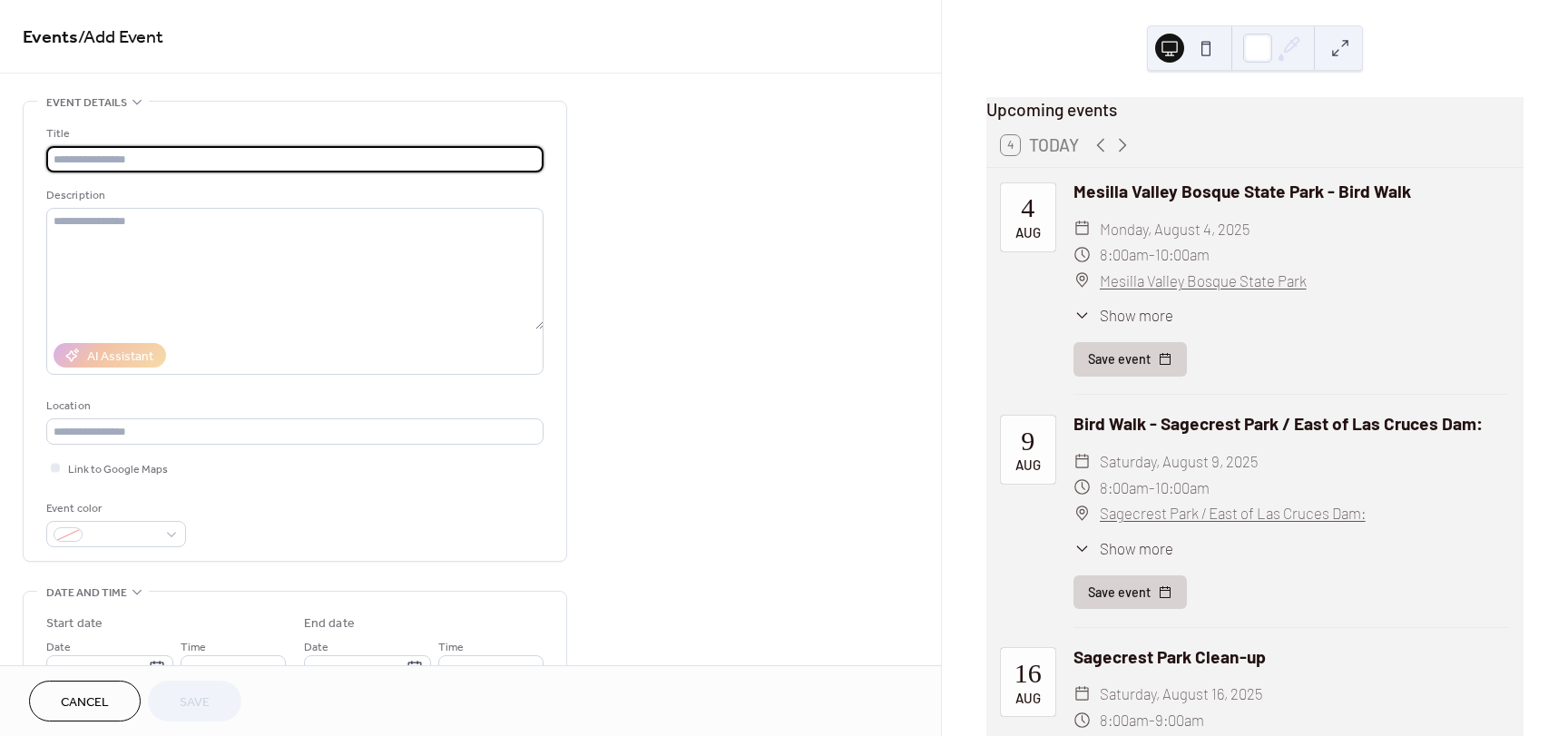 paste on "**********" 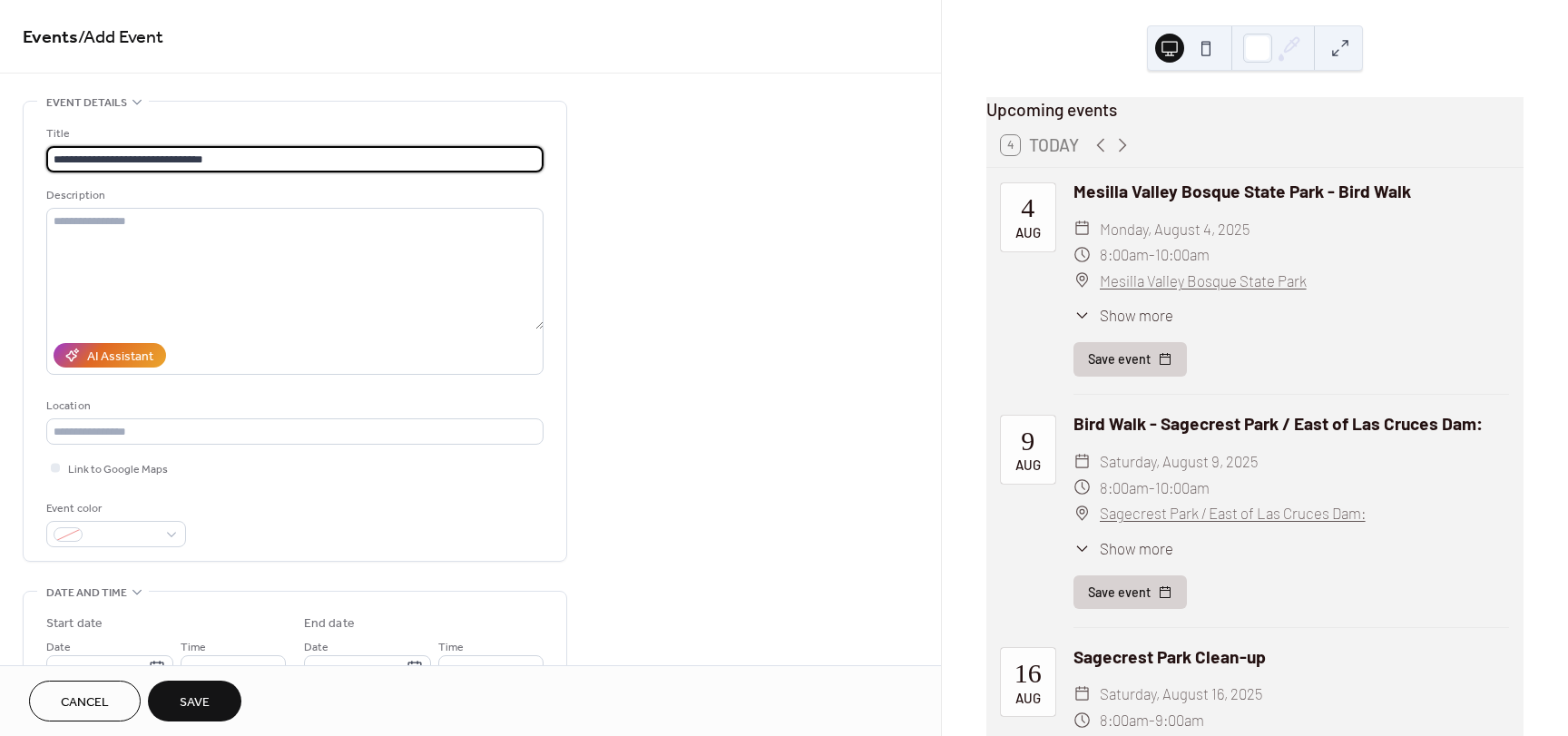 type on "**********" 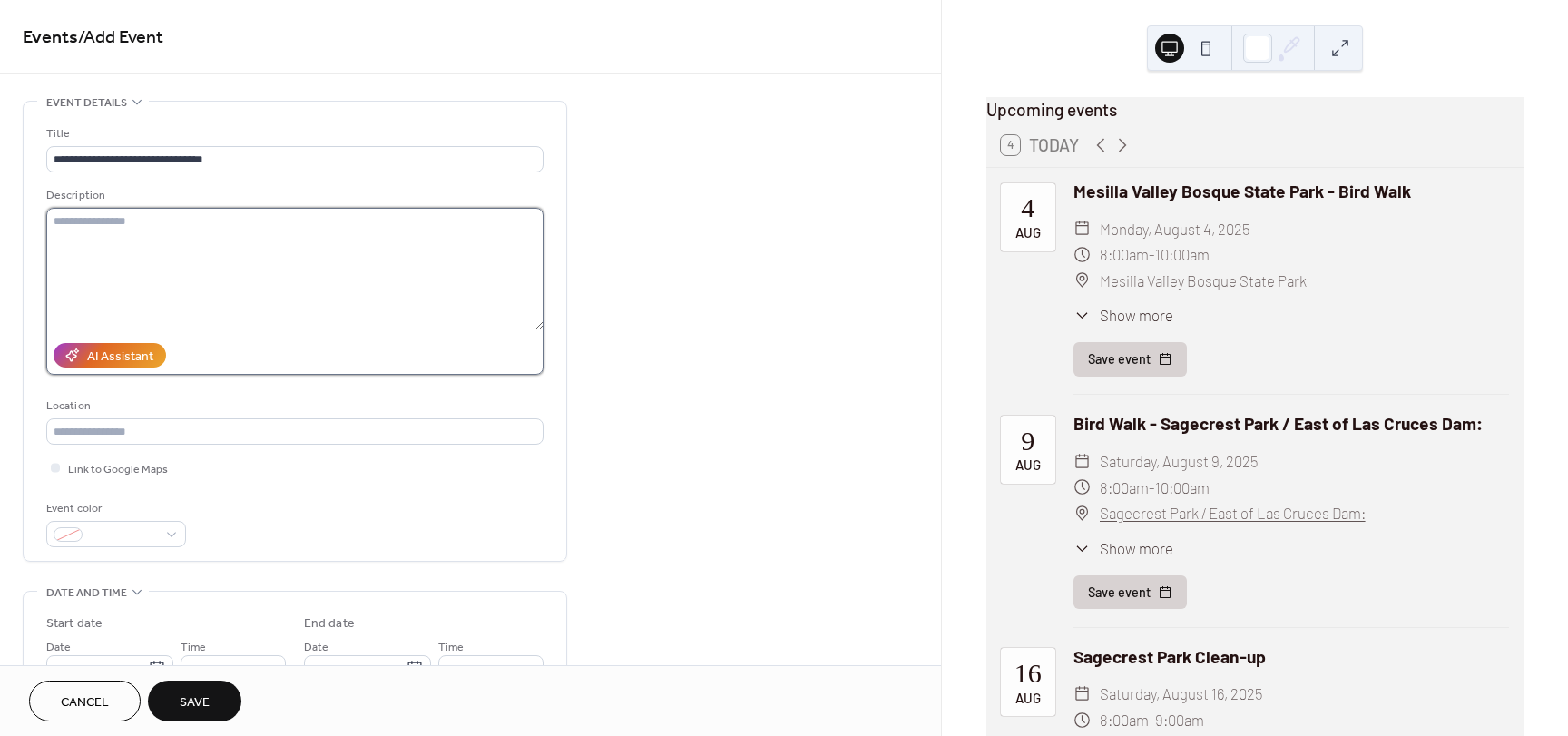 click at bounding box center (295, 269) 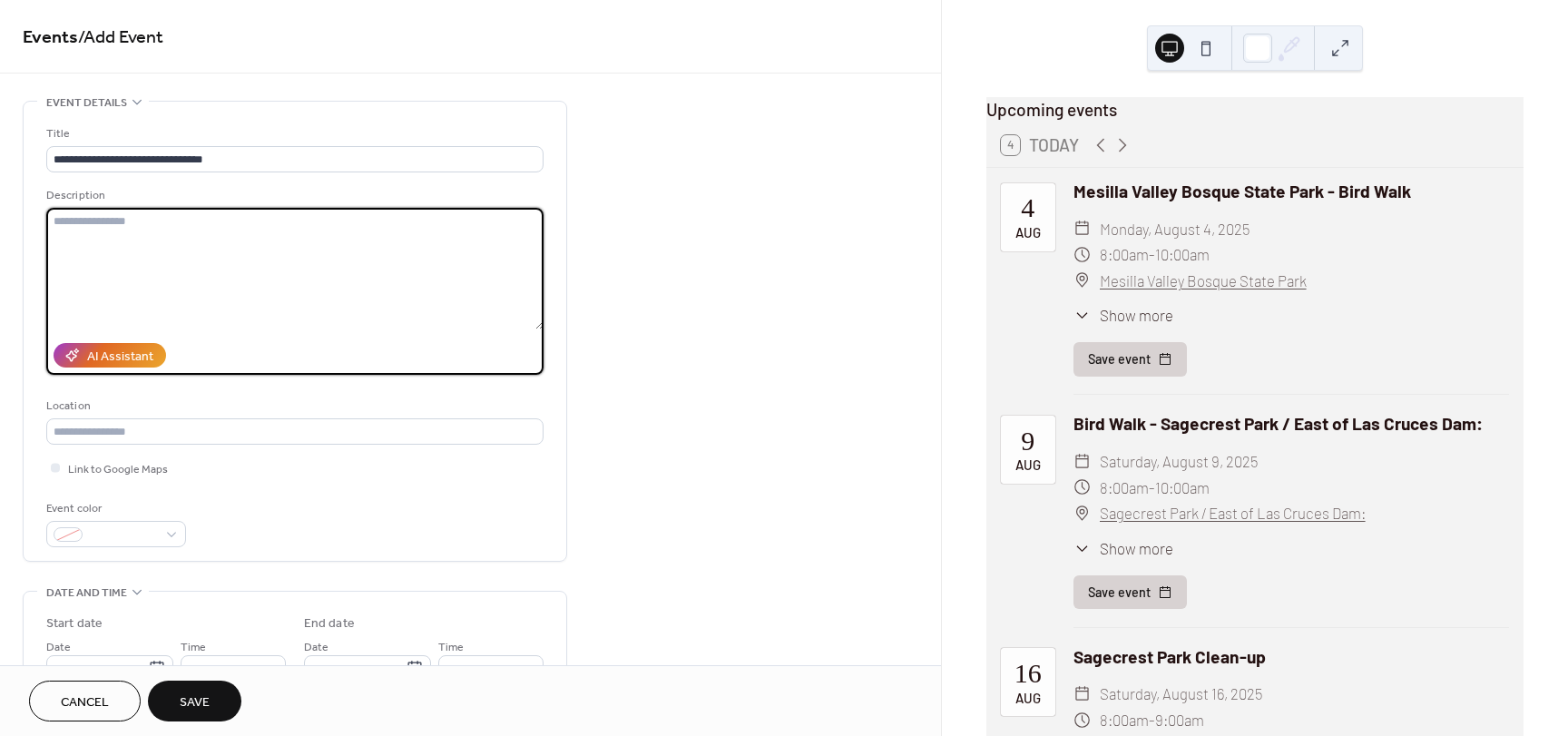 paste on "**********" 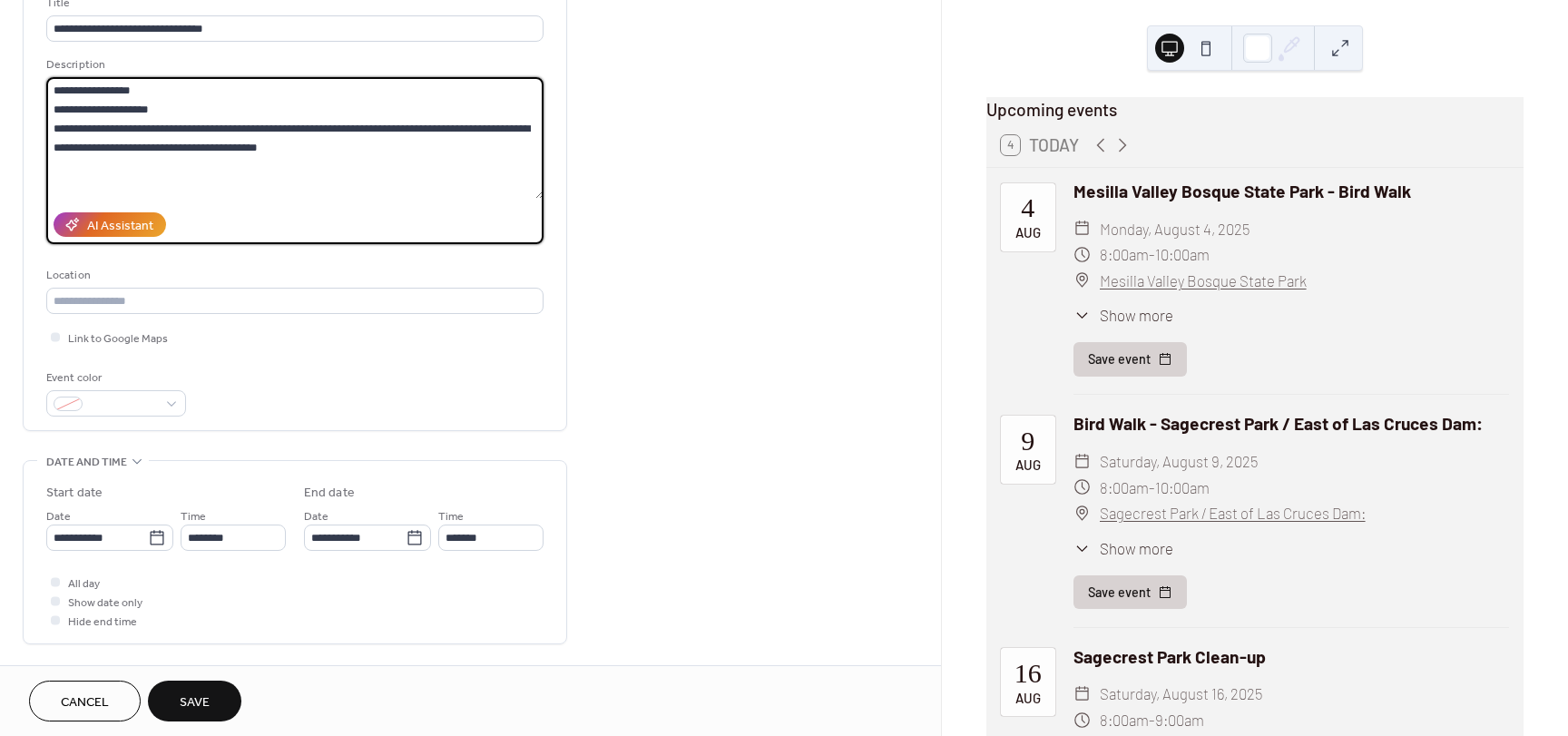 scroll, scrollTop: 182, scrollLeft: 0, axis: vertical 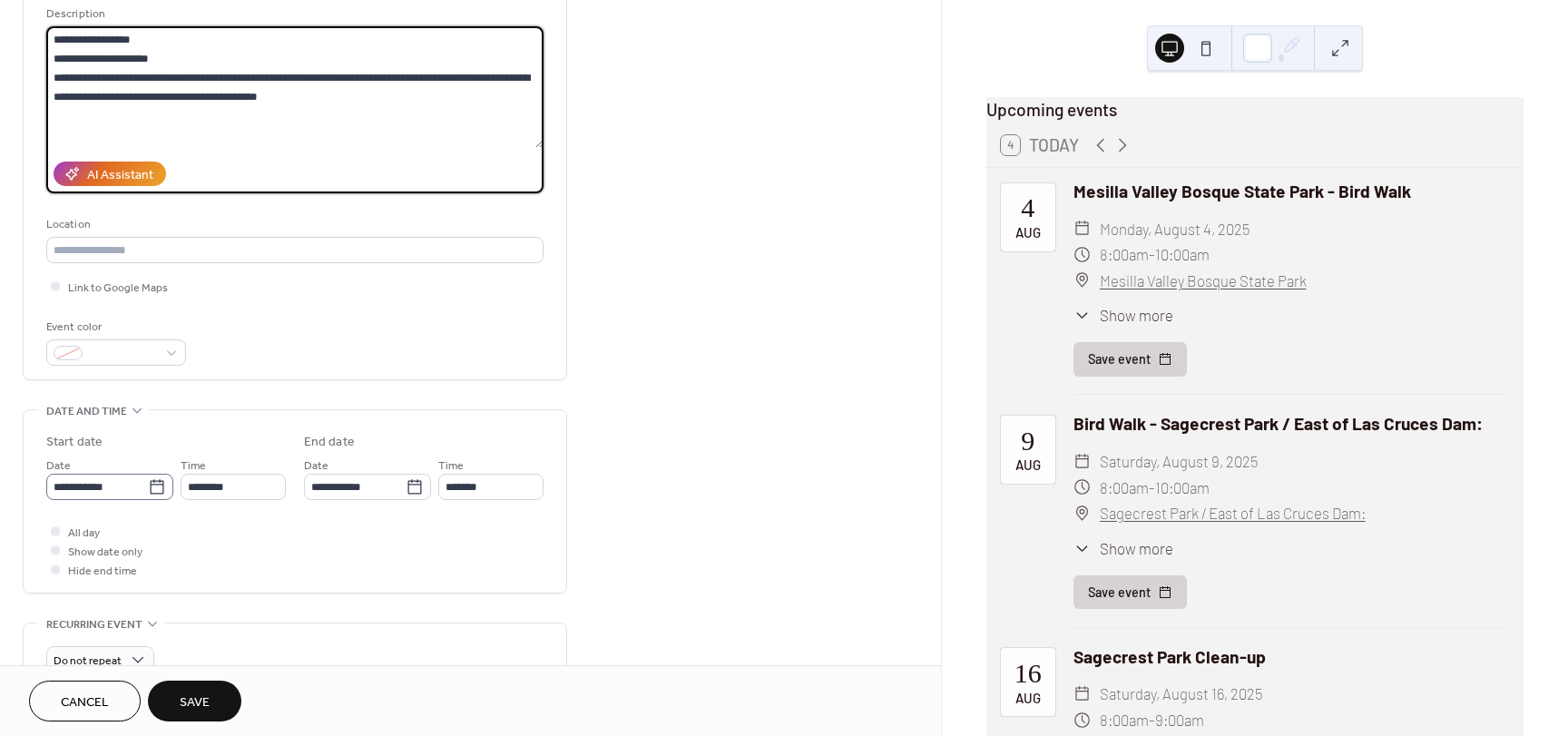 type on "**********" 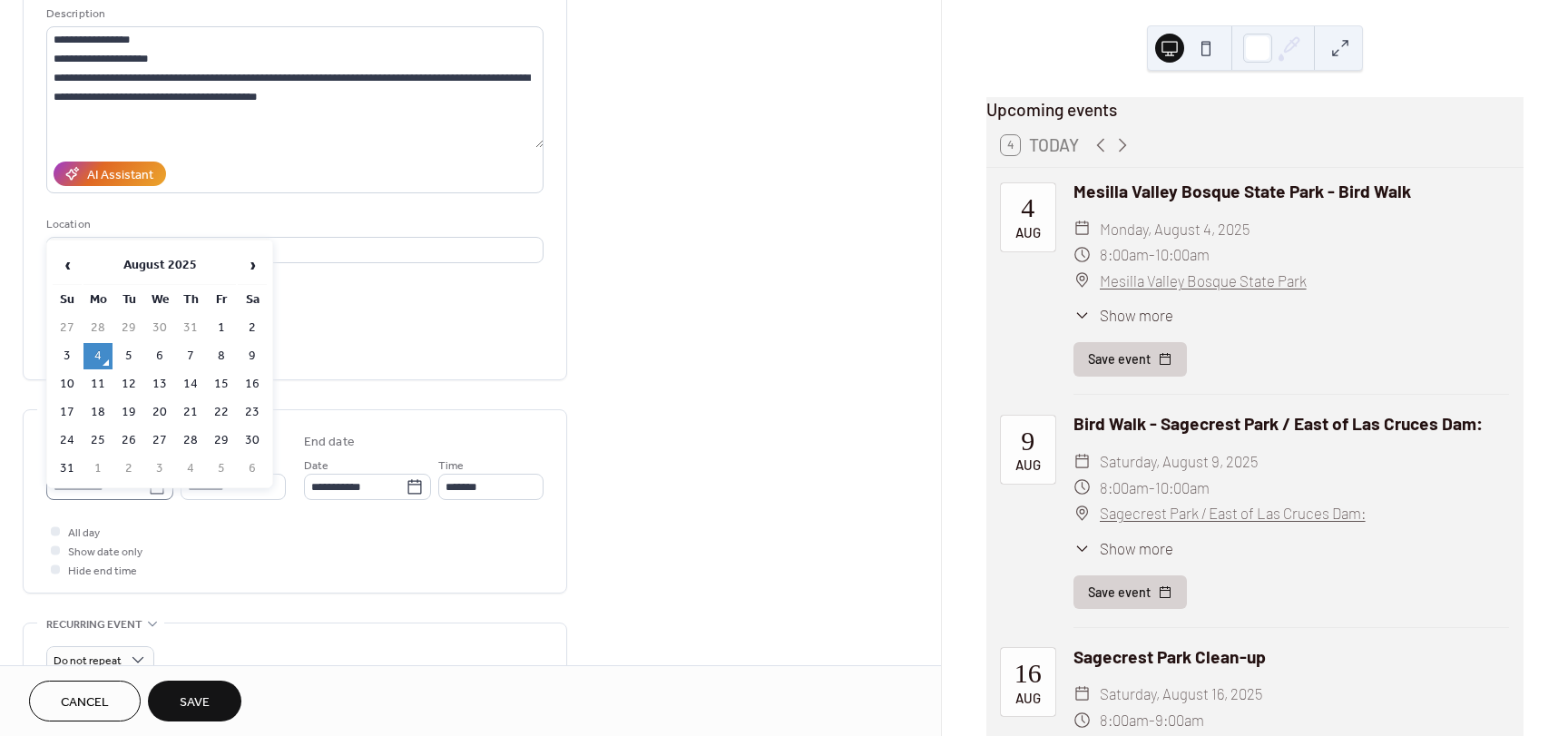 click 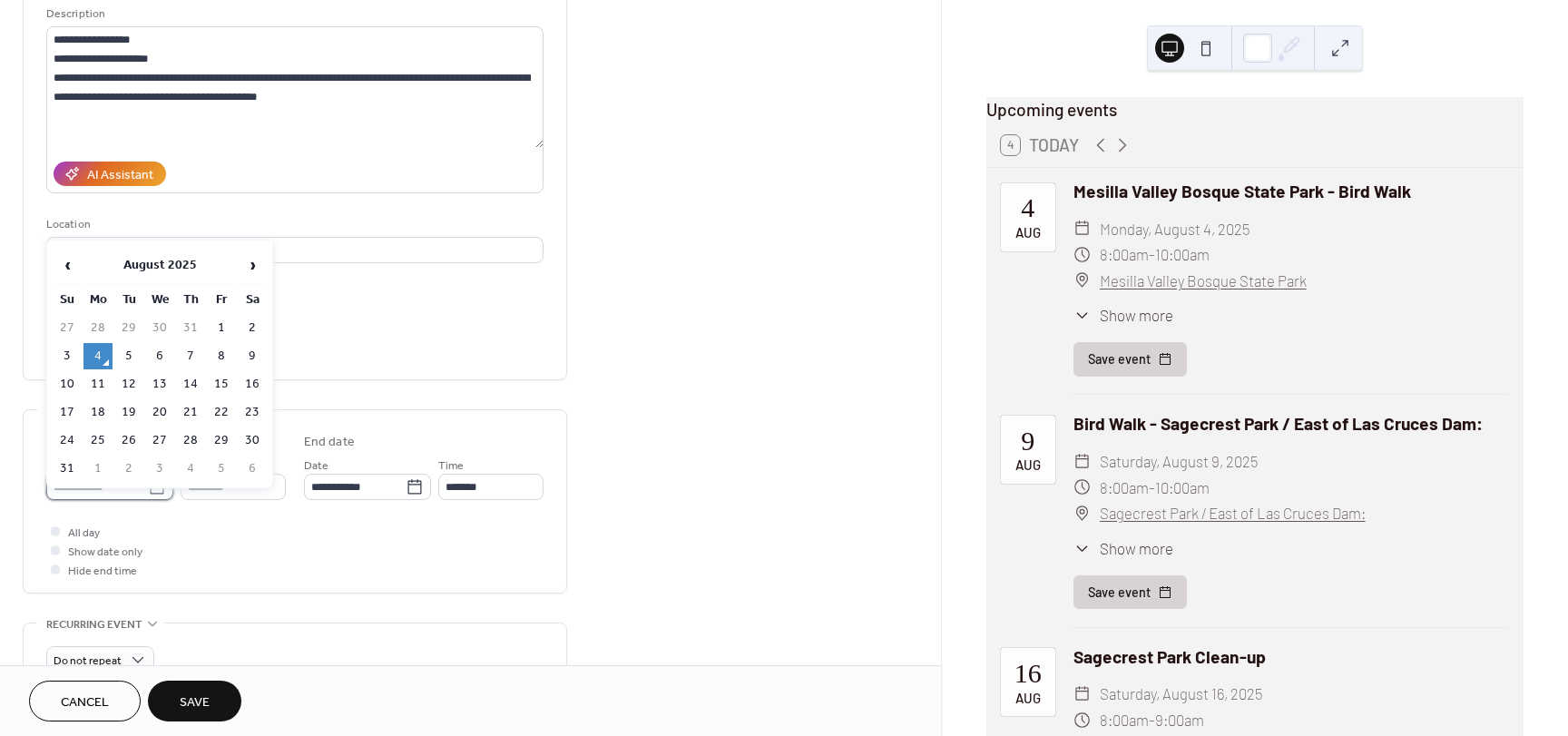 click on "**********" at bounding box center [97, 486] 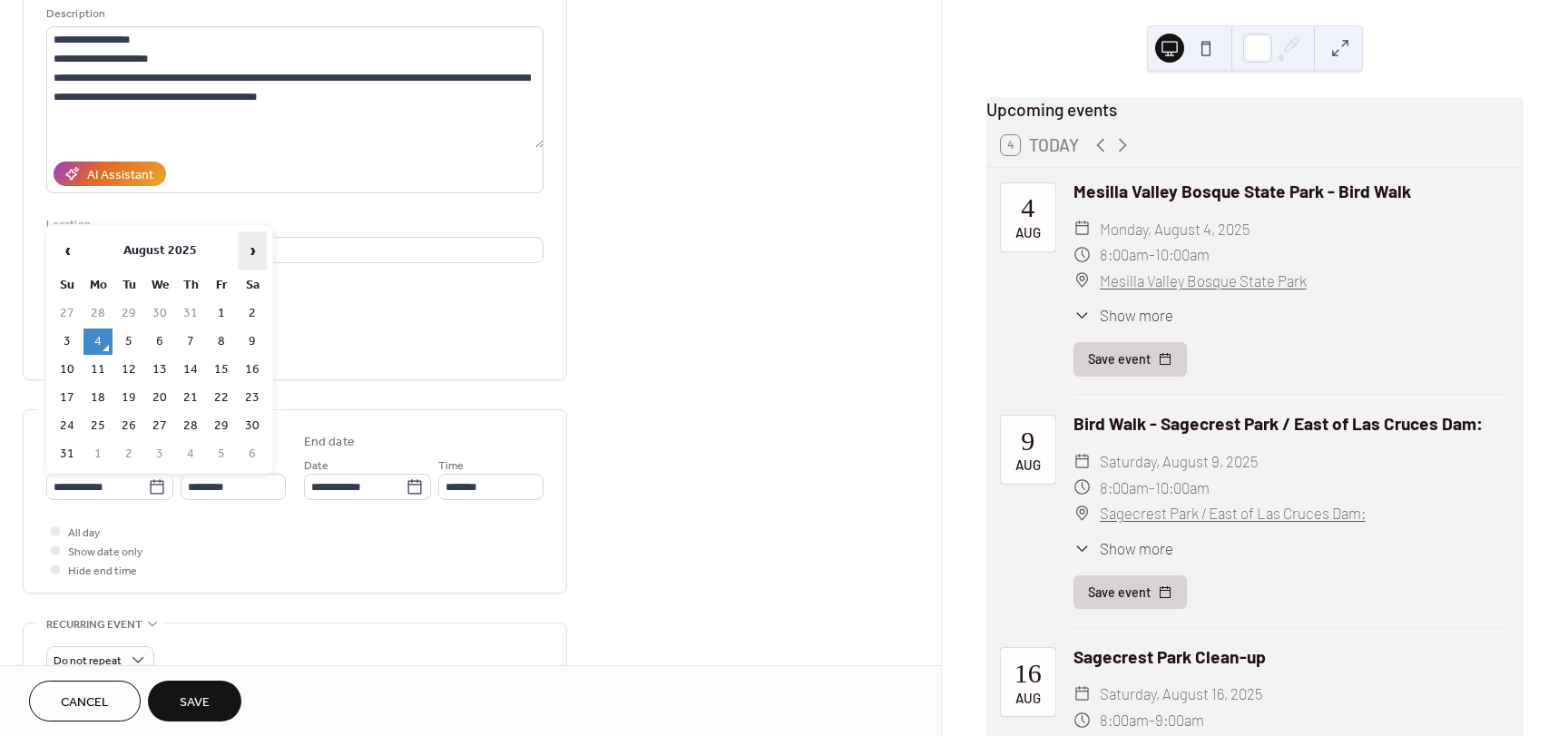 click on "›" at bounding box center [252, 250] 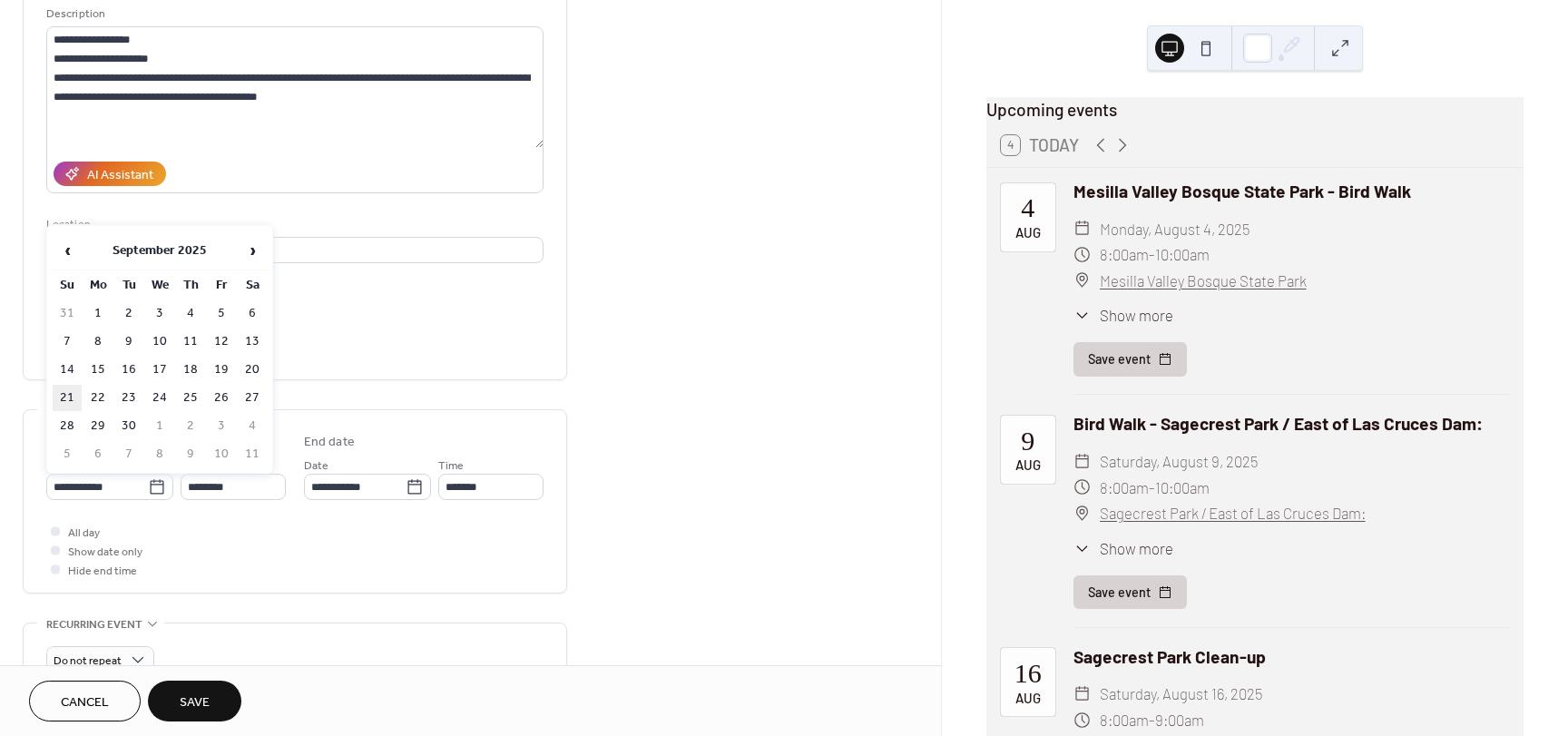 click on "21" at bounding box center (67, 397) 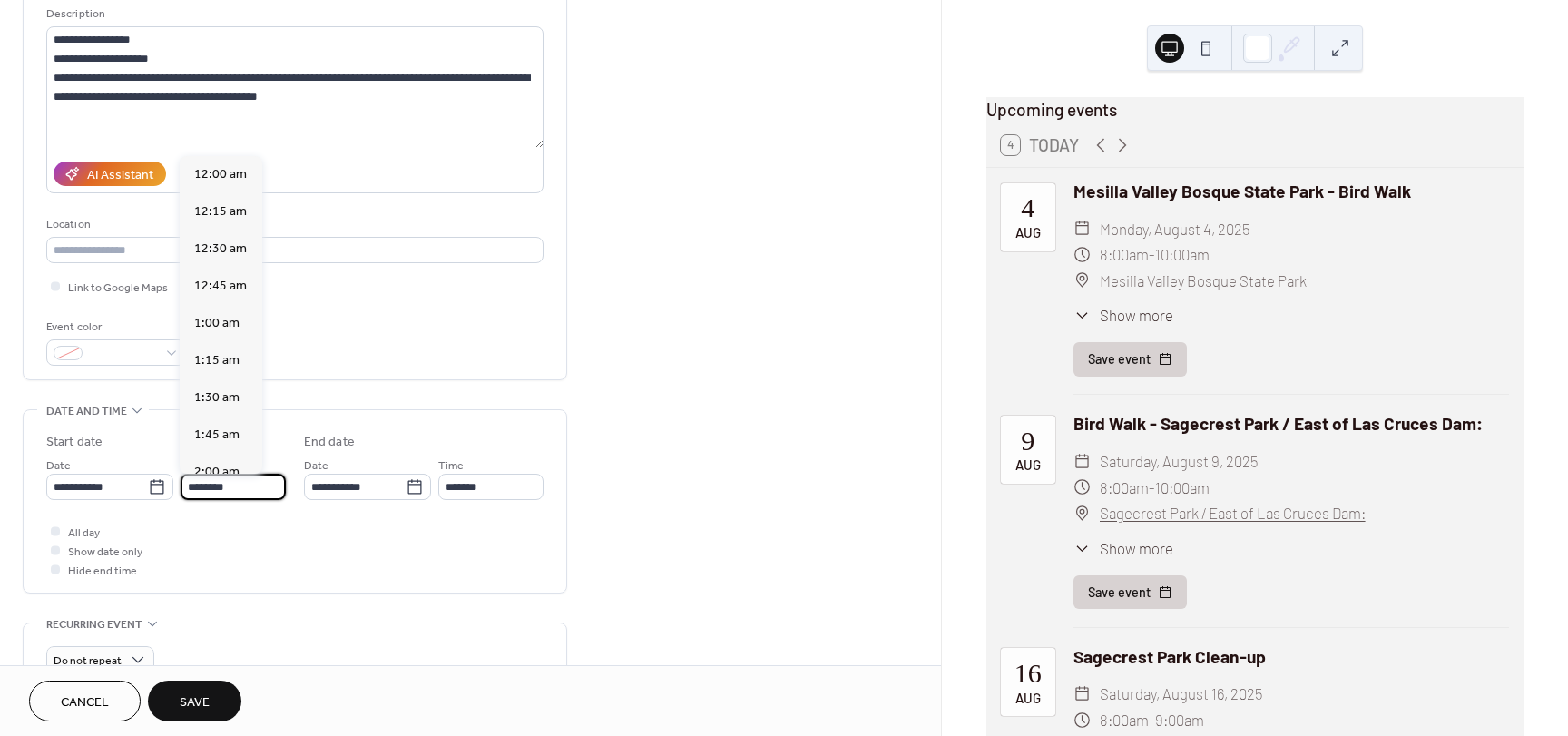 click on "********" at bounding box center [233, 486] 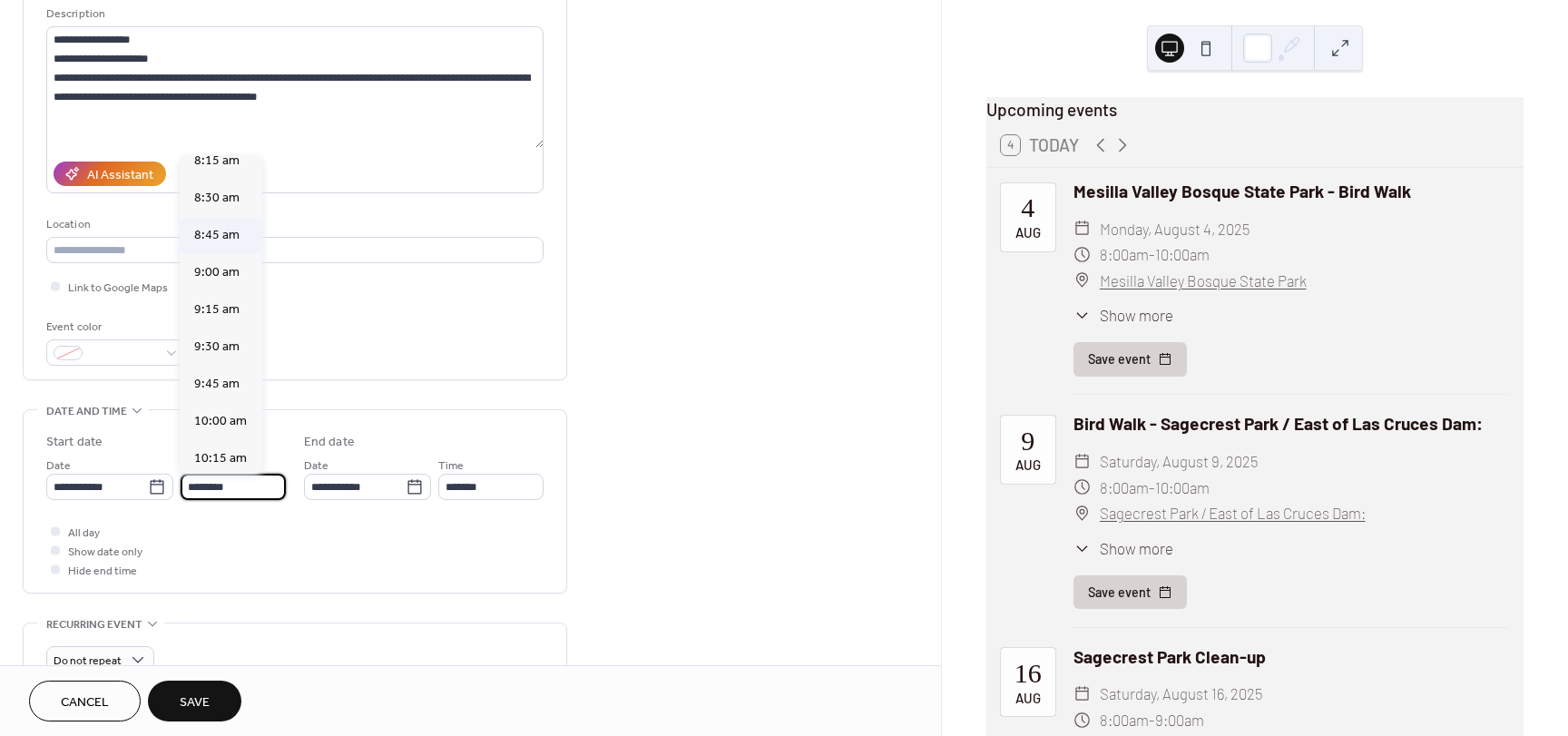 scroll, scrollTop: 1060, scrollLeft: 0, axis: vertical 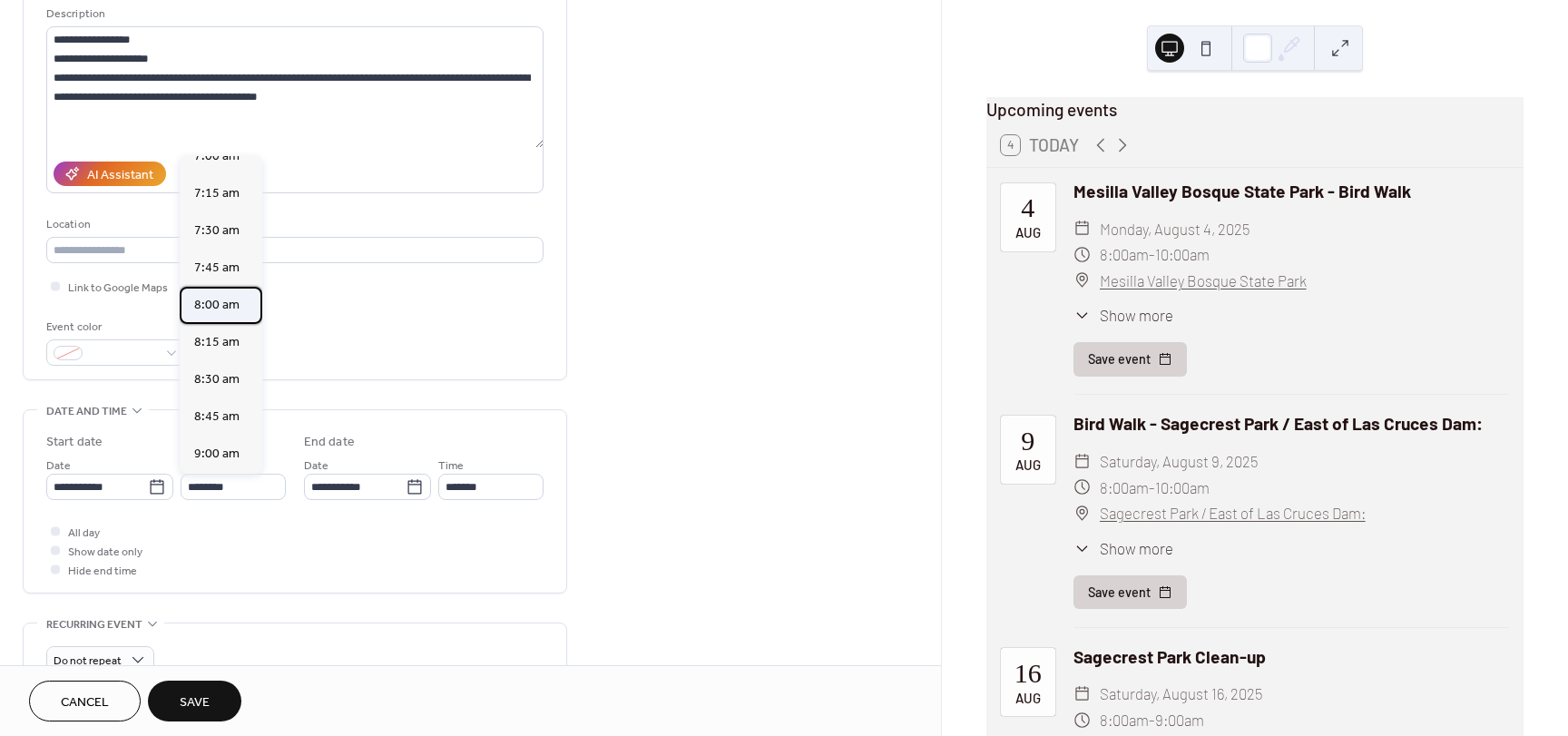 click on "8:00 am" at bounding box center (217, 305) 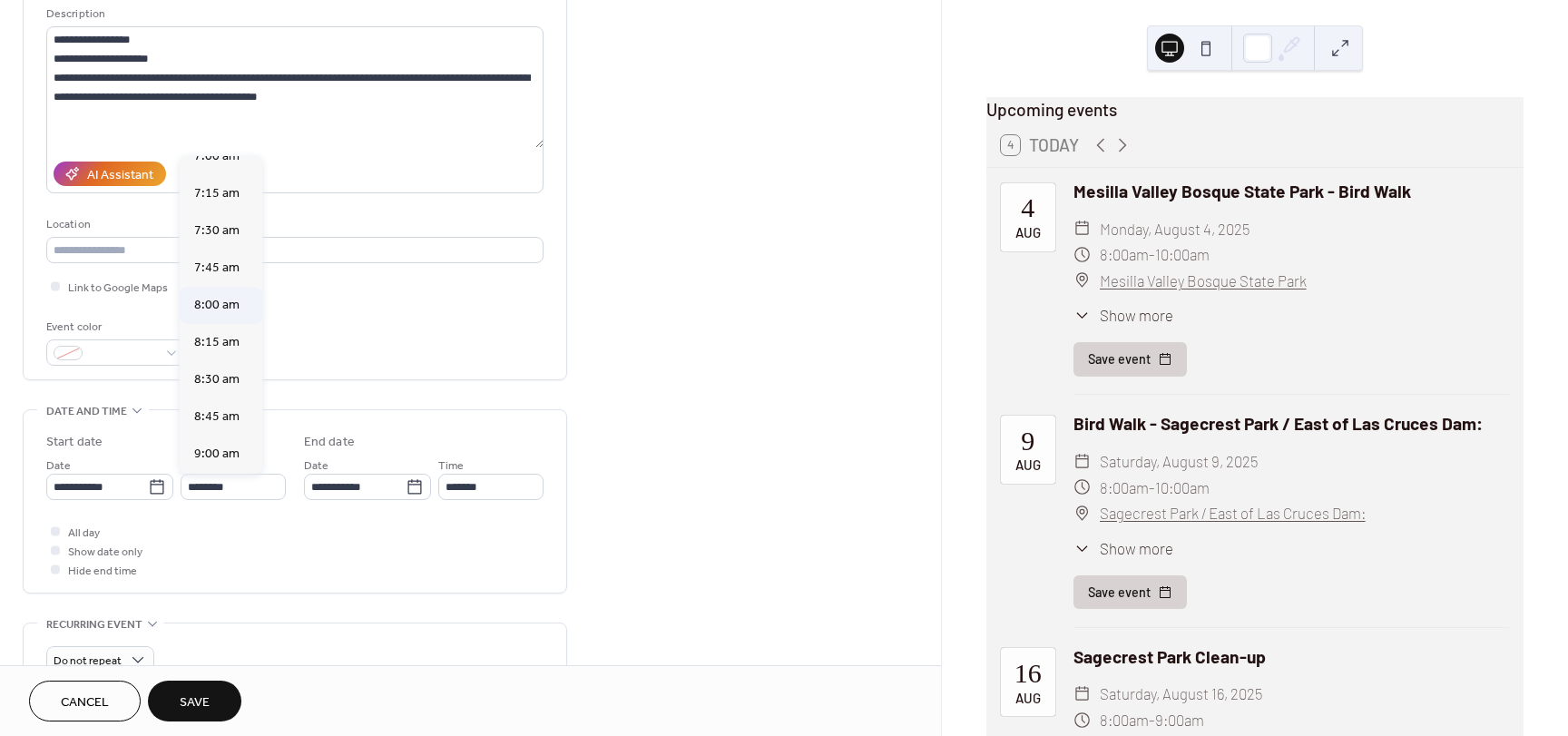type on "*******" 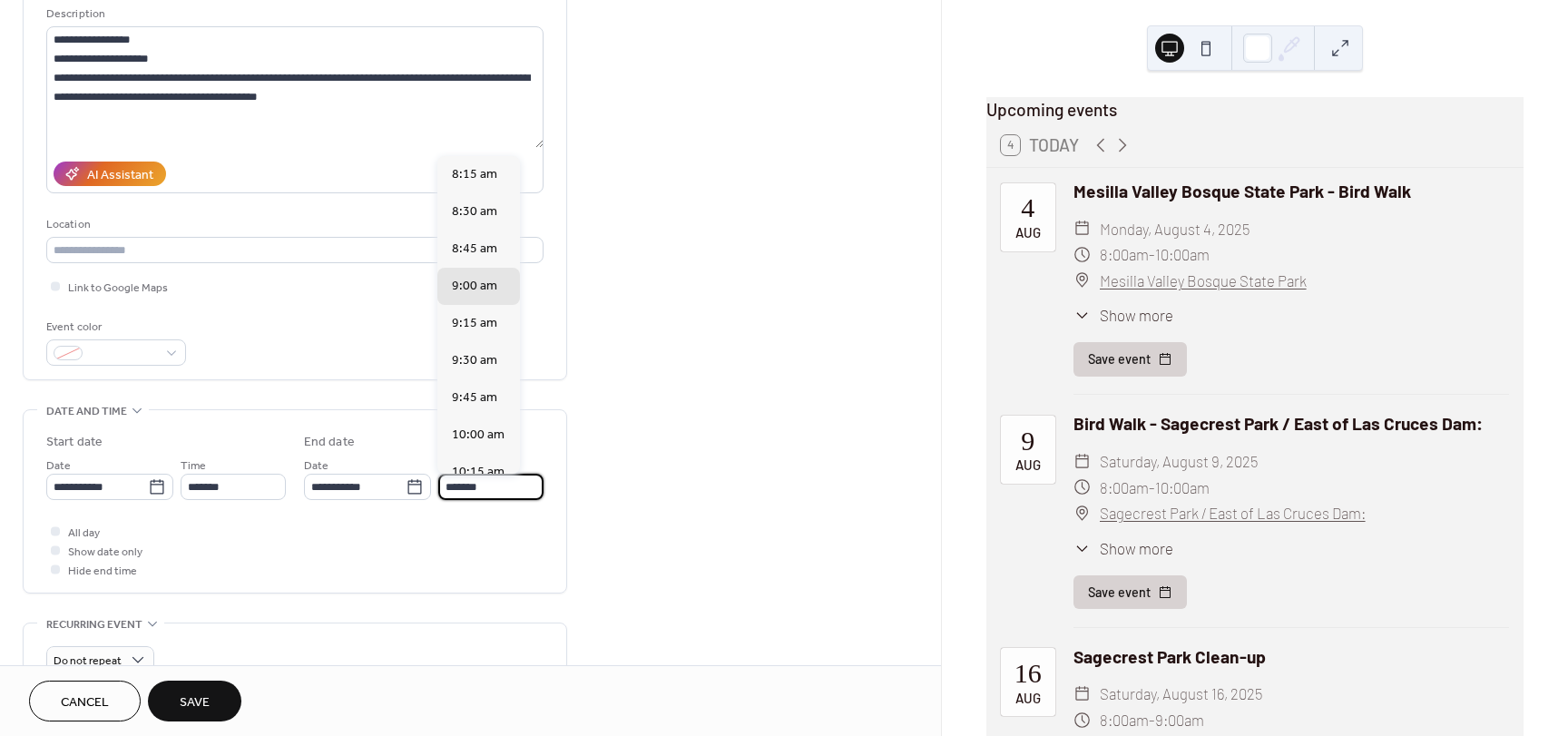 click on "*******" at bounding box center [491, 486] 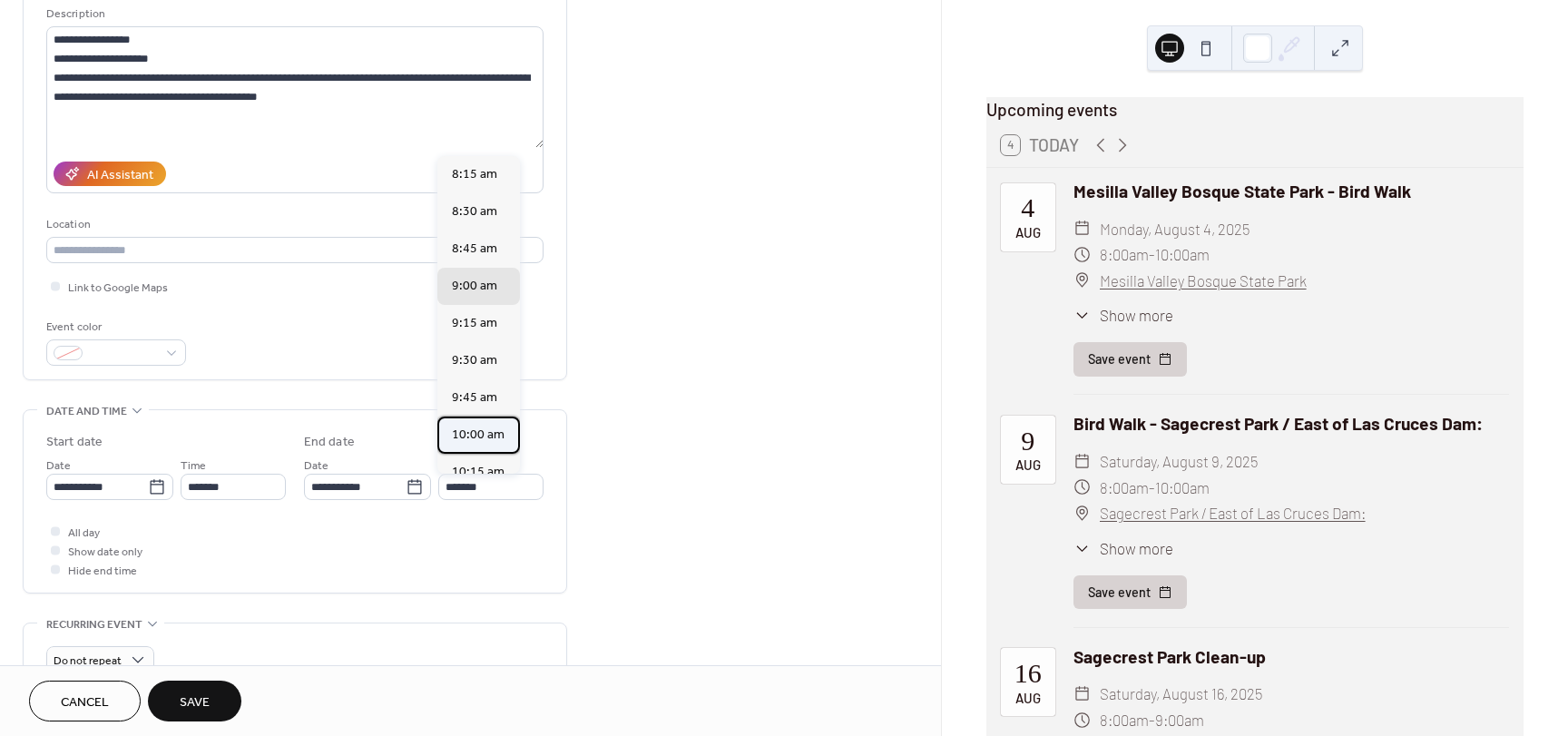 click on "10:00 am" at bounding box center [478, 435] 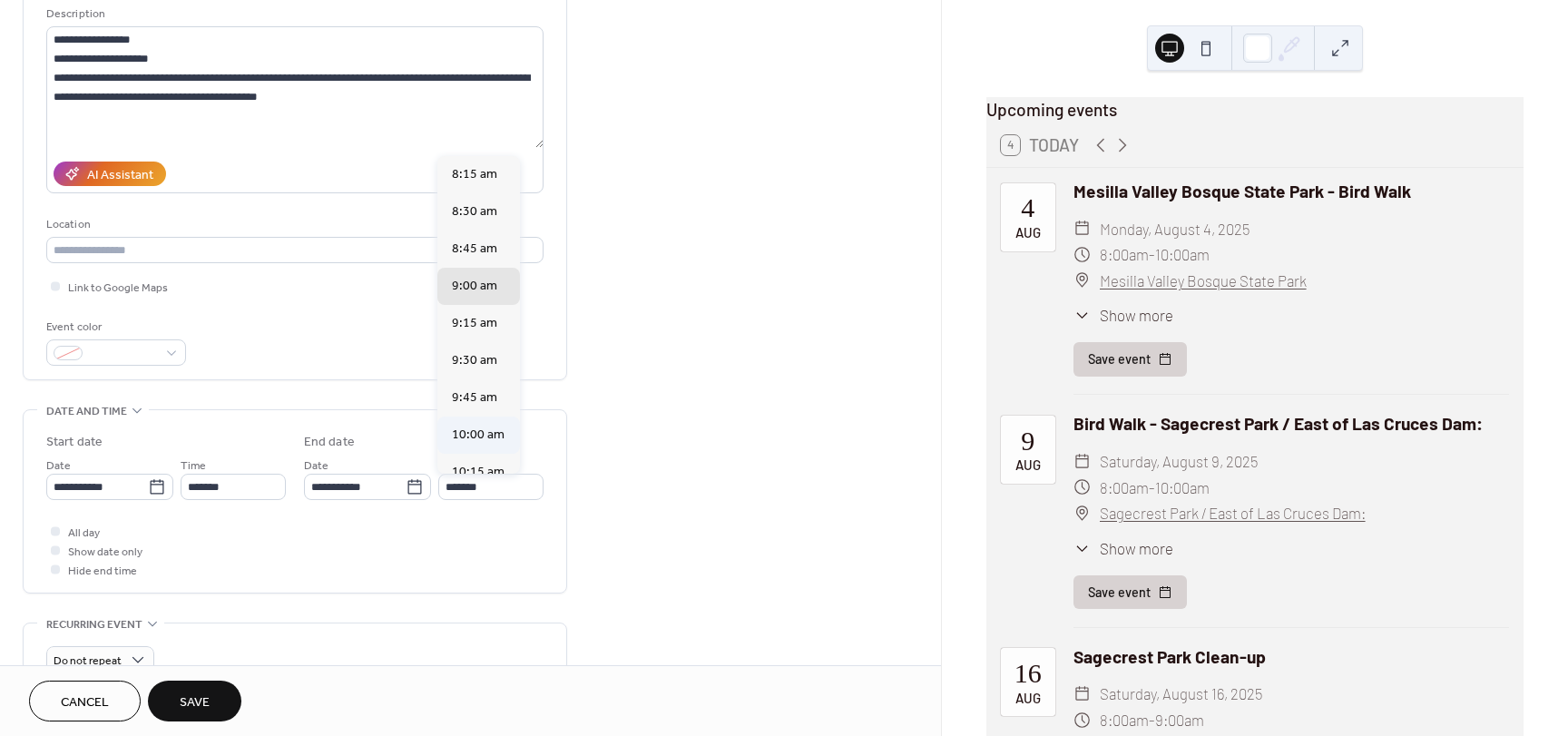 type on "********" 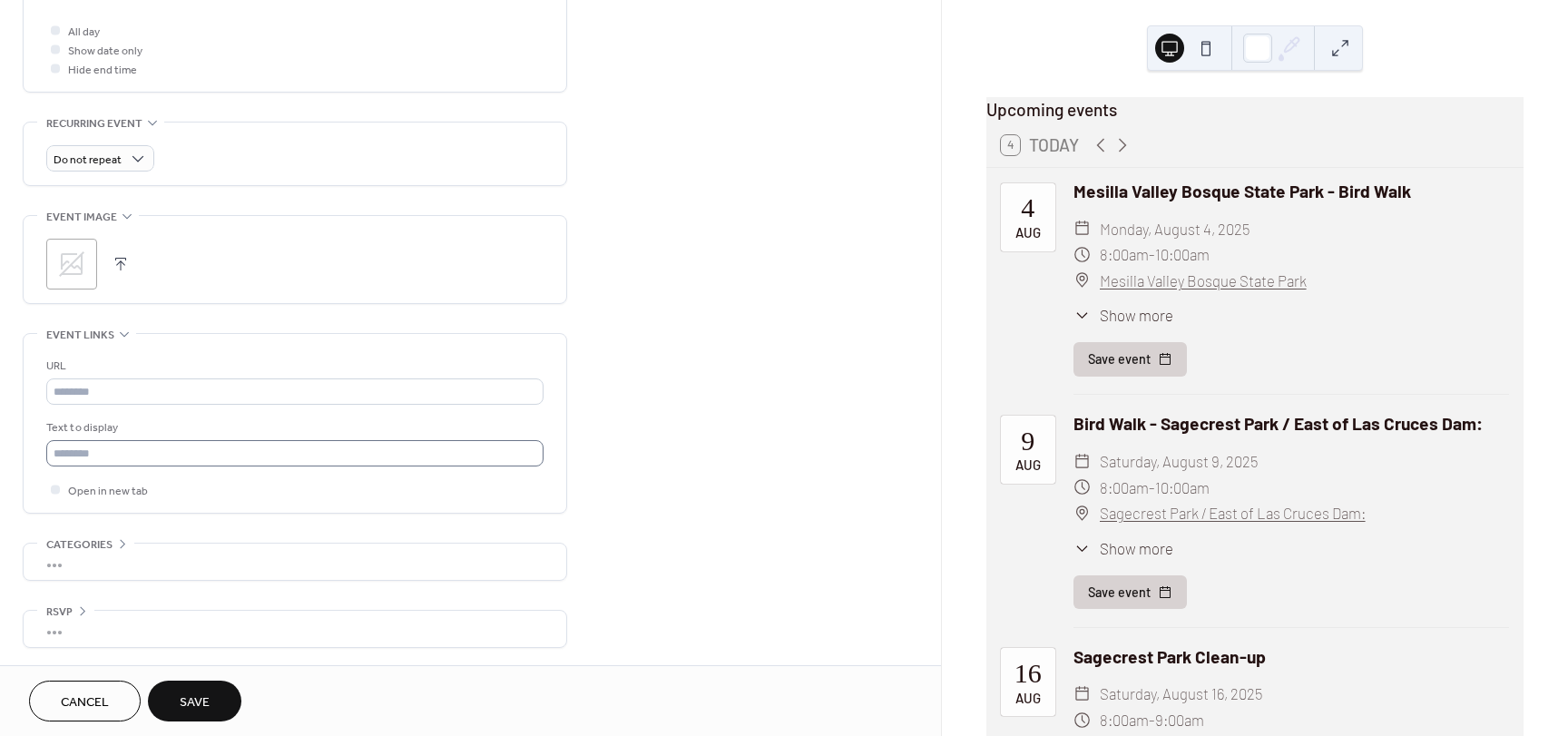 scroll, scrollTop: 683, scrollLeft: 0, axis: vertical 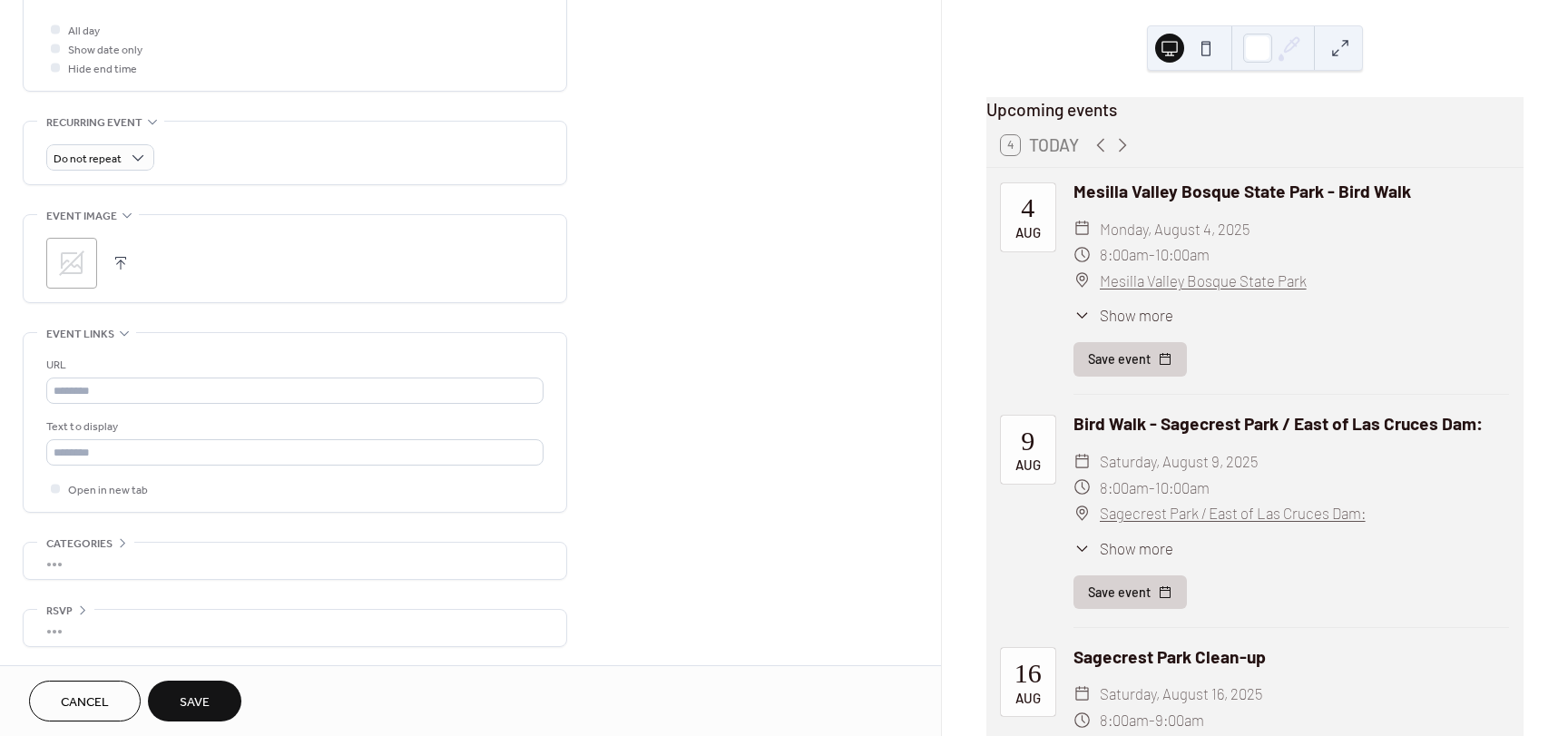 click on "Save" at bounding box center [194, 702] 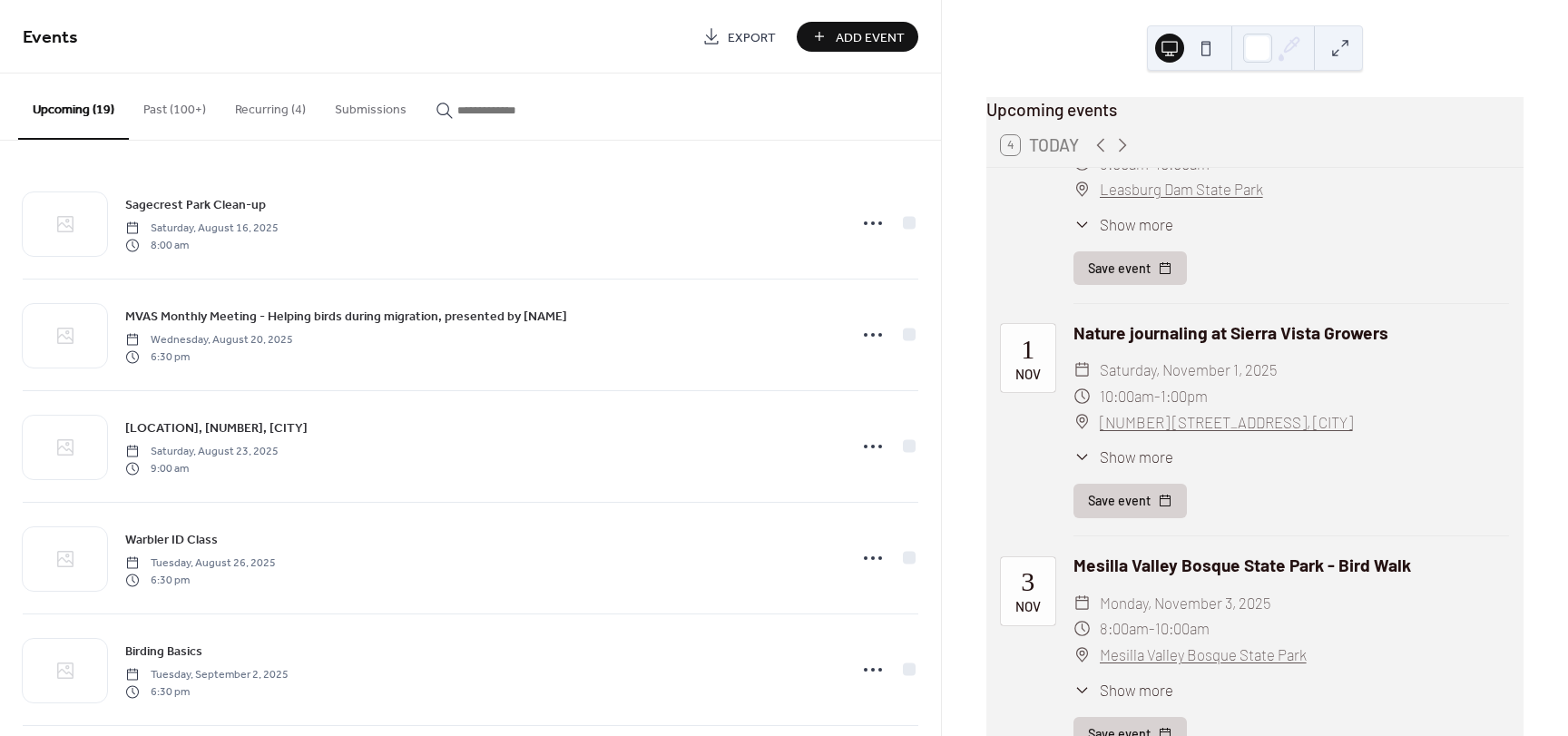 scroll, scrollTop: 5990, scrollLeft: 0, axis: vertical 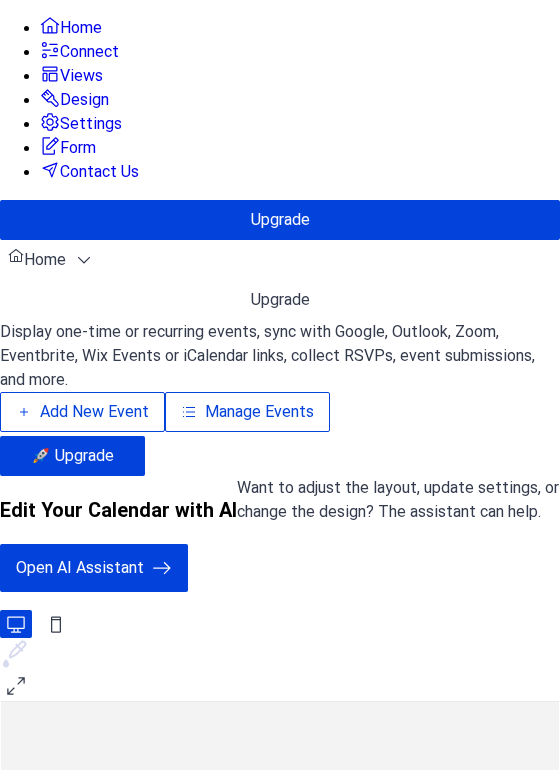 click on "Manage Events" at bounding box center [259, 412] 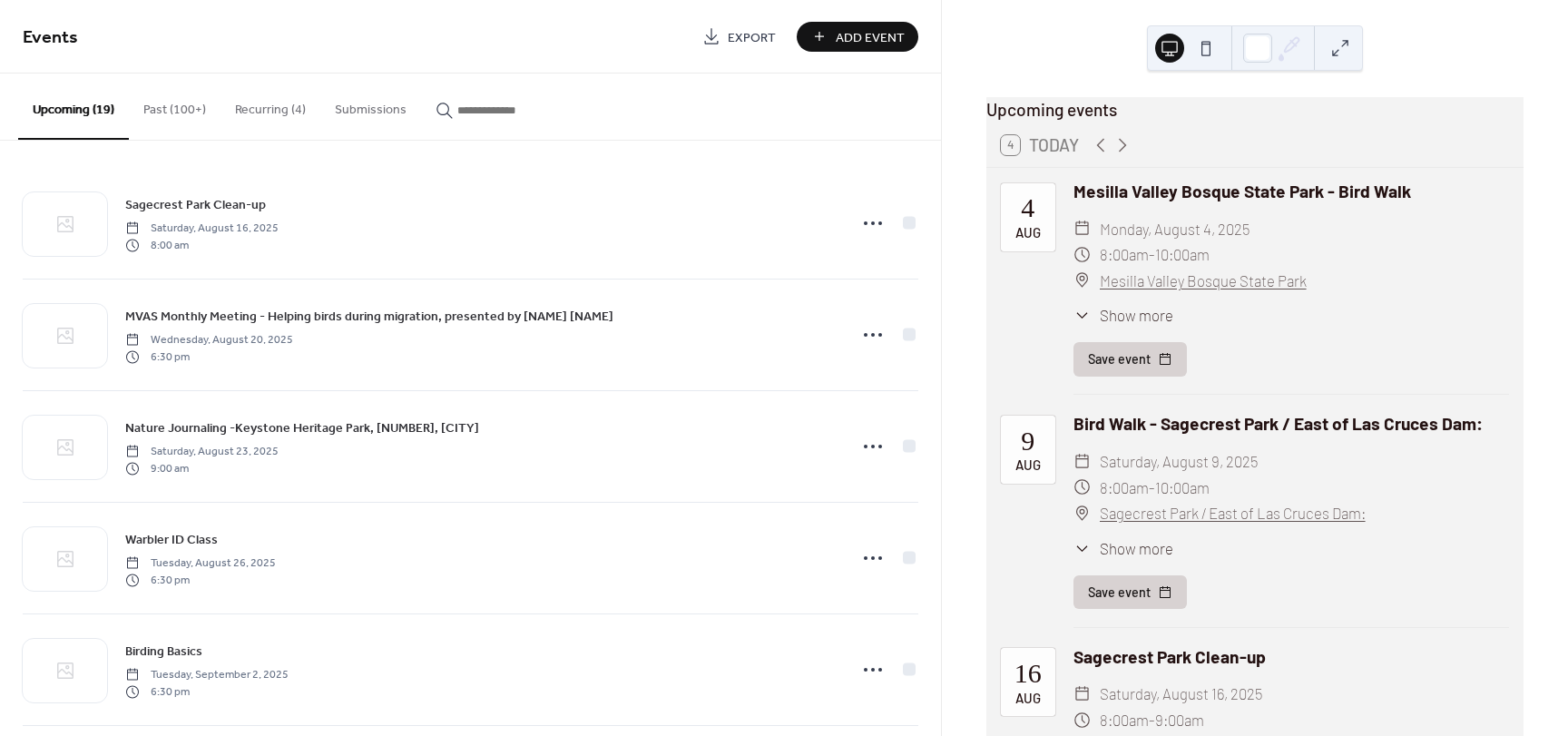 scroll, scrollTop: 0, scrollLeft: 0, axis: both 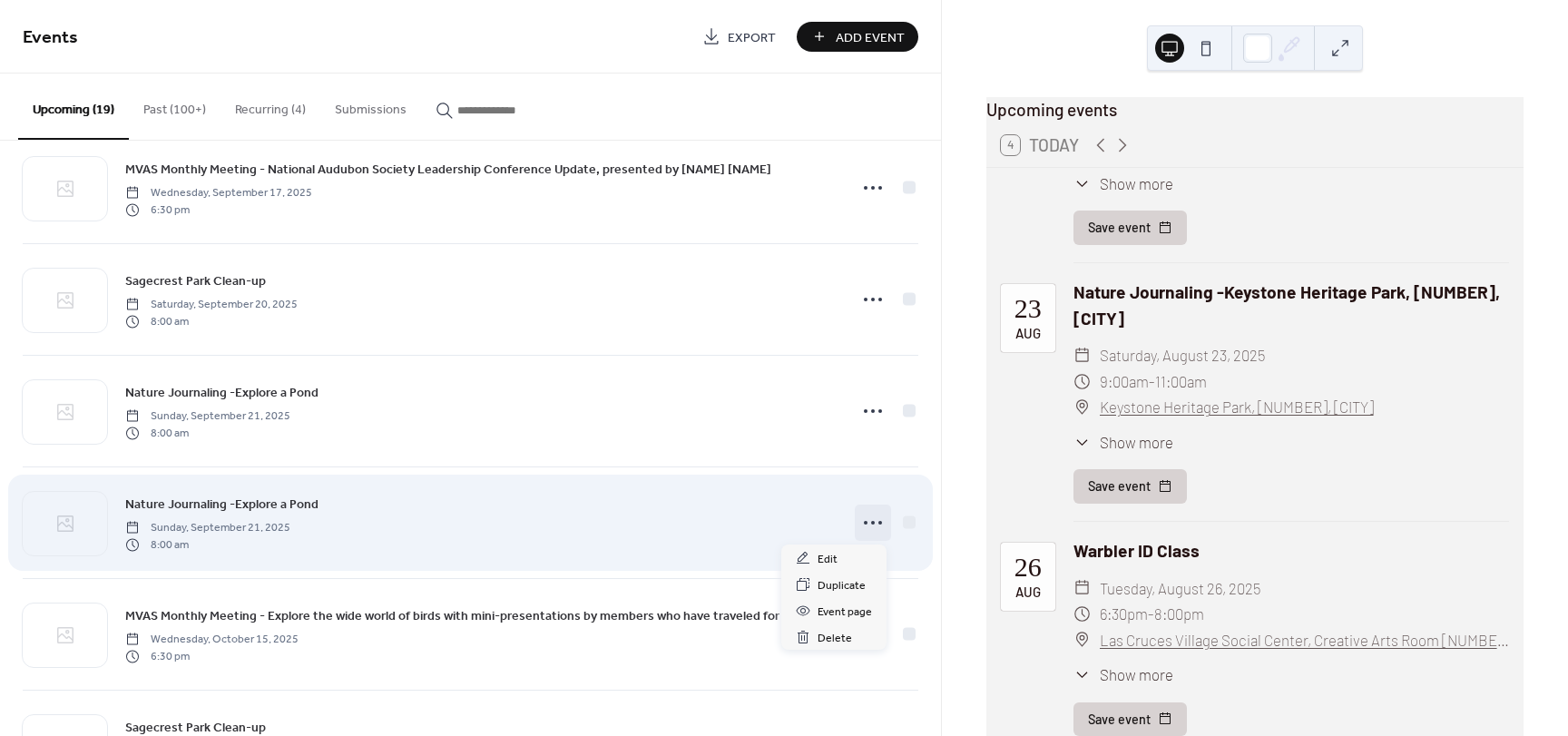 click 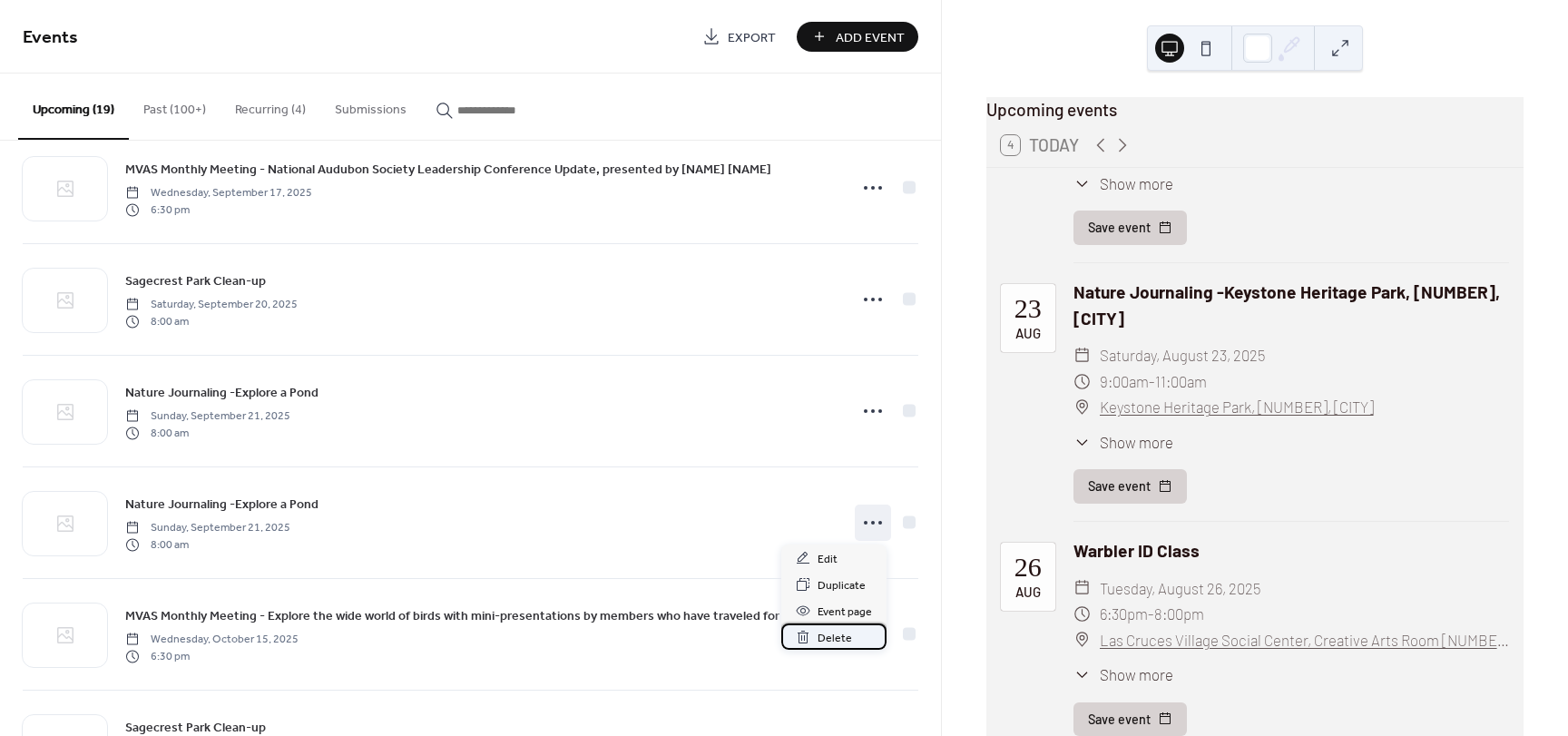 click on "Delete" at bounding box center (835, 638) 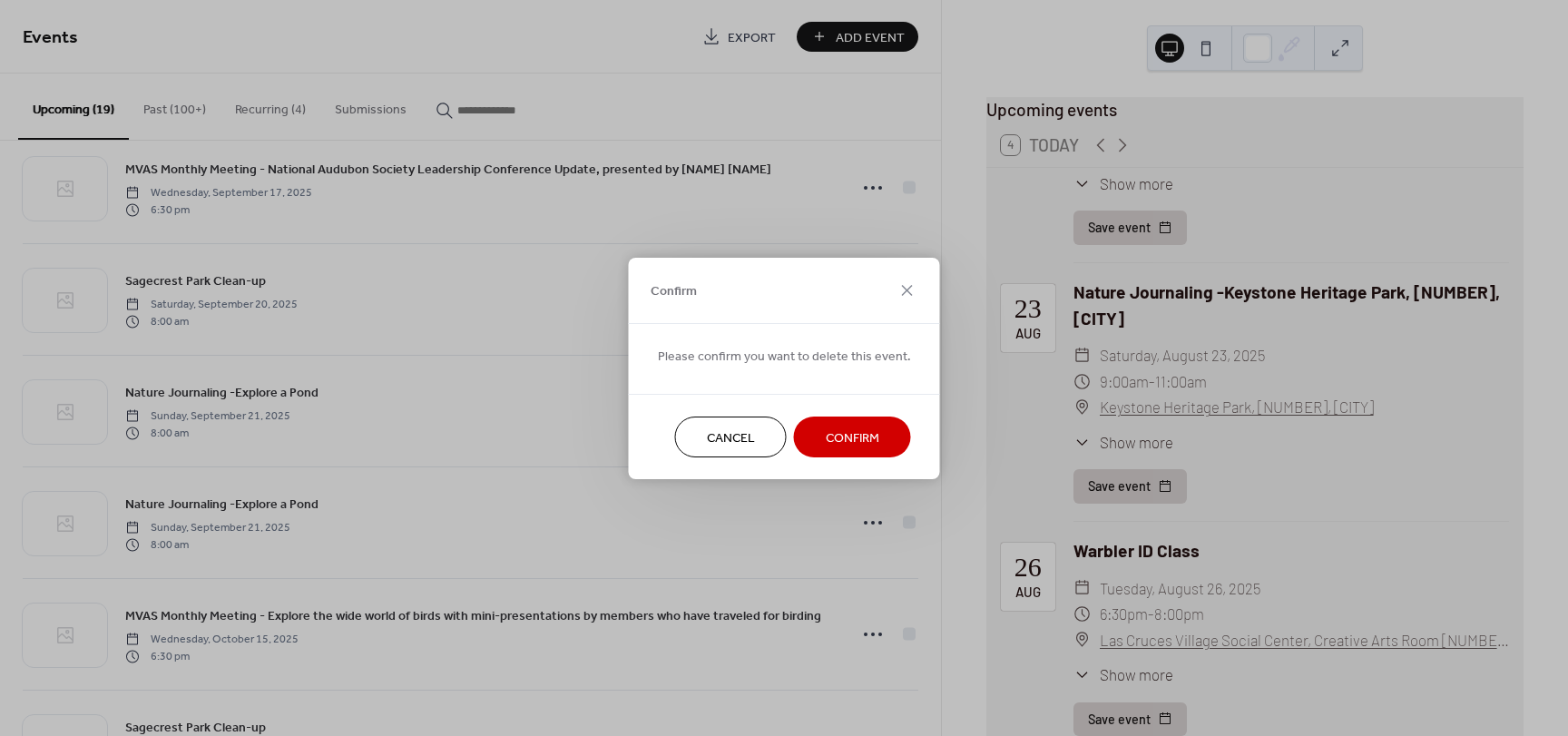 click on "Confirm" at bounding box center (852, 437) 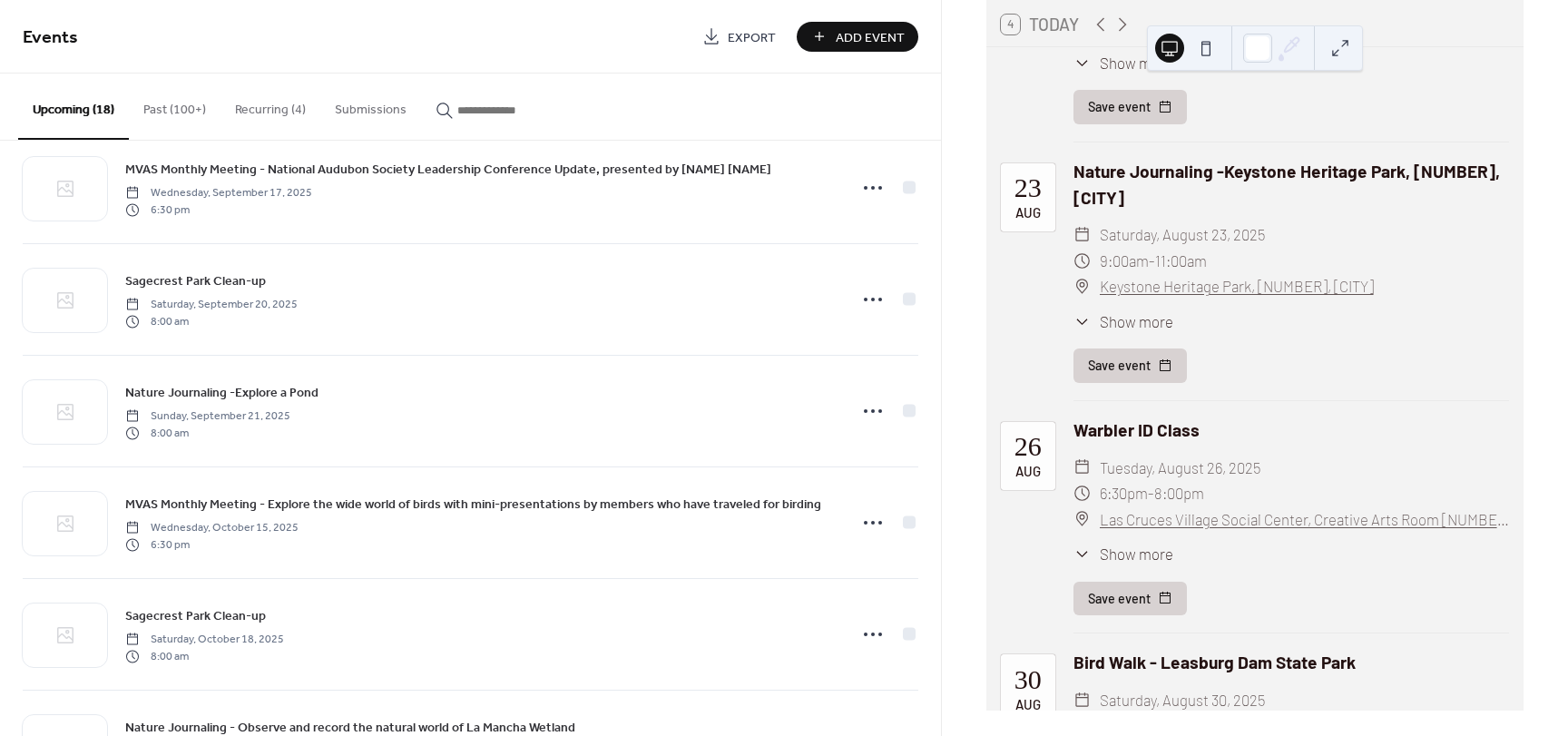 scroll, scrollTop: 125, scrollLeft: 0, axis: vertical 